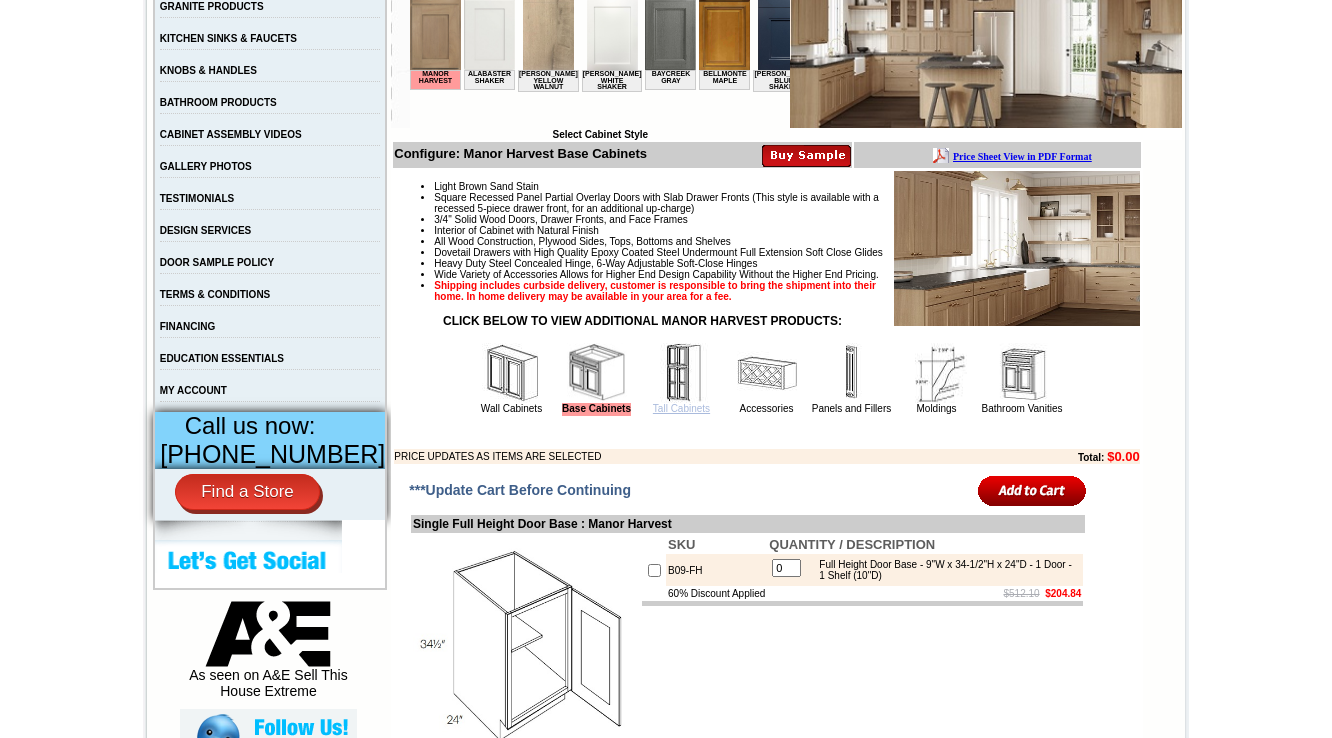scroll, scrollTop: 480, scrollLeft: 0, axis: vertical 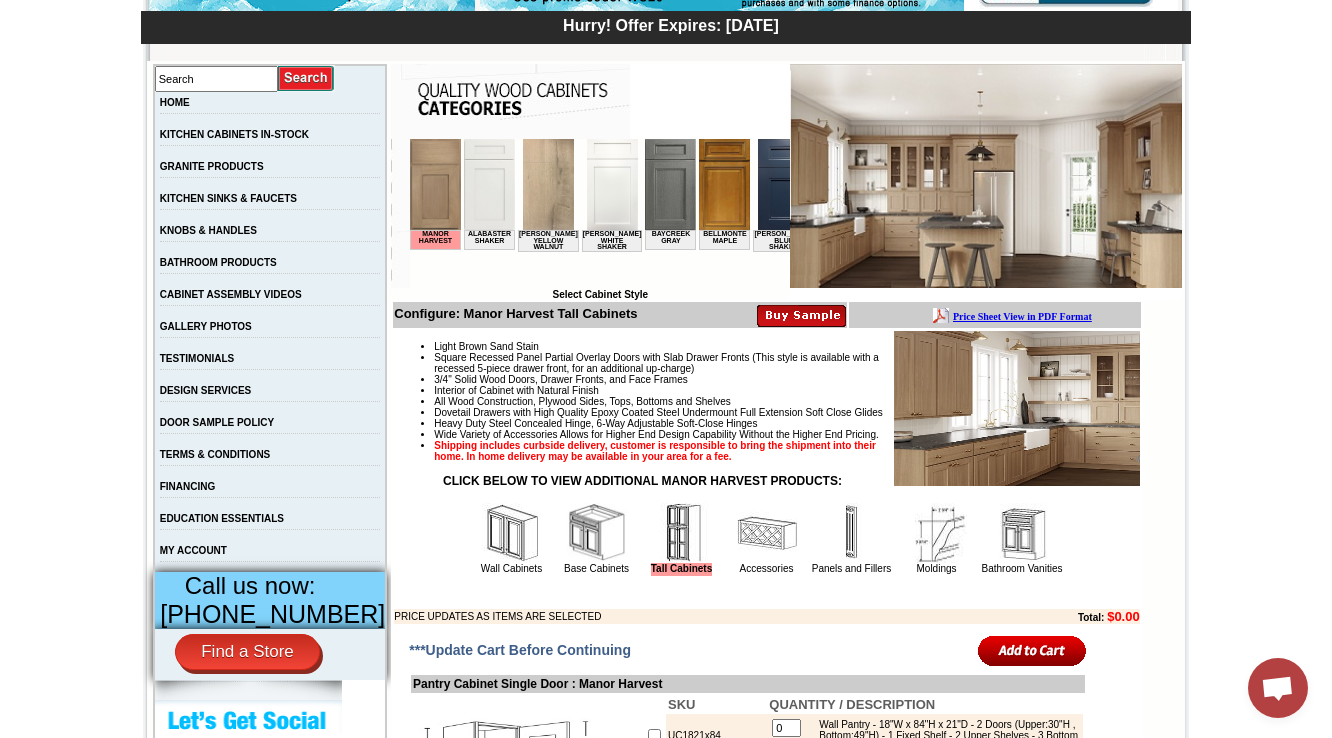 click at bounding box center [852, 533] 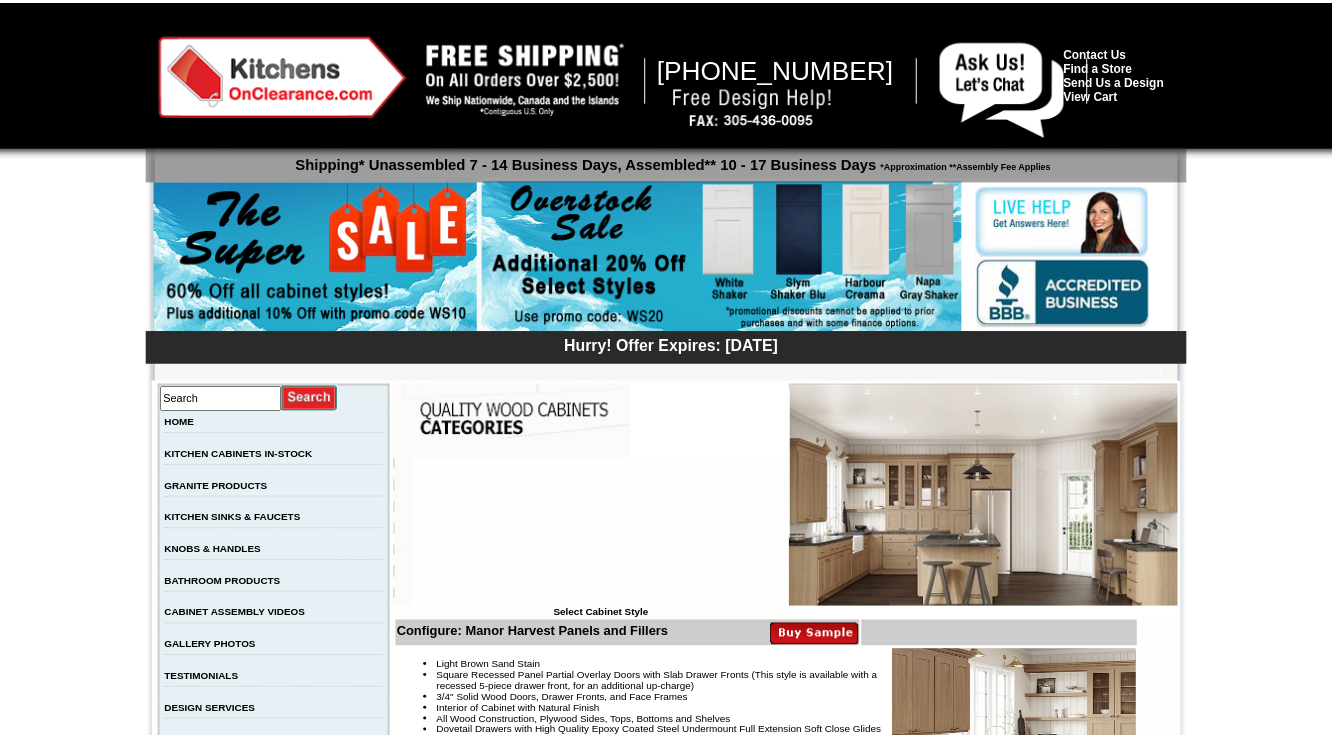 scroll, scrollTop: 0, scrollLeft: 0, axis: both 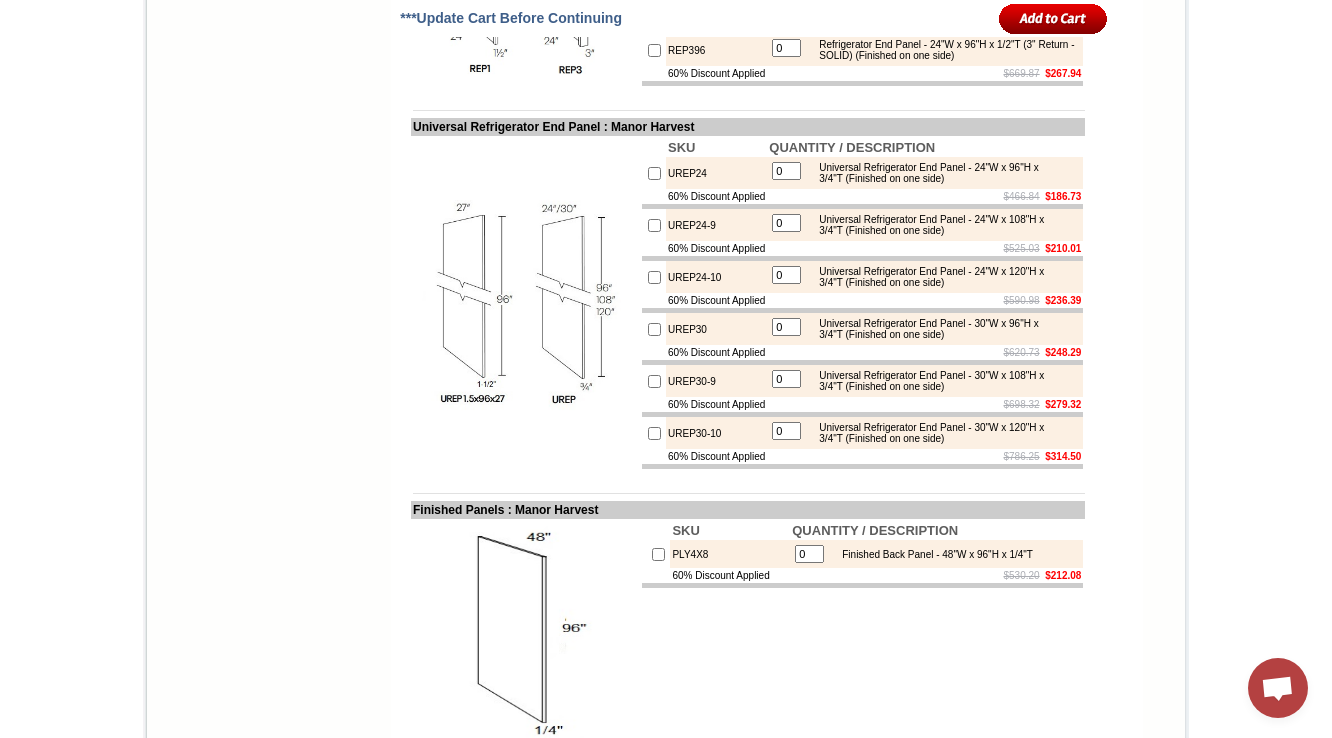 click at bounding box center (525, 303) 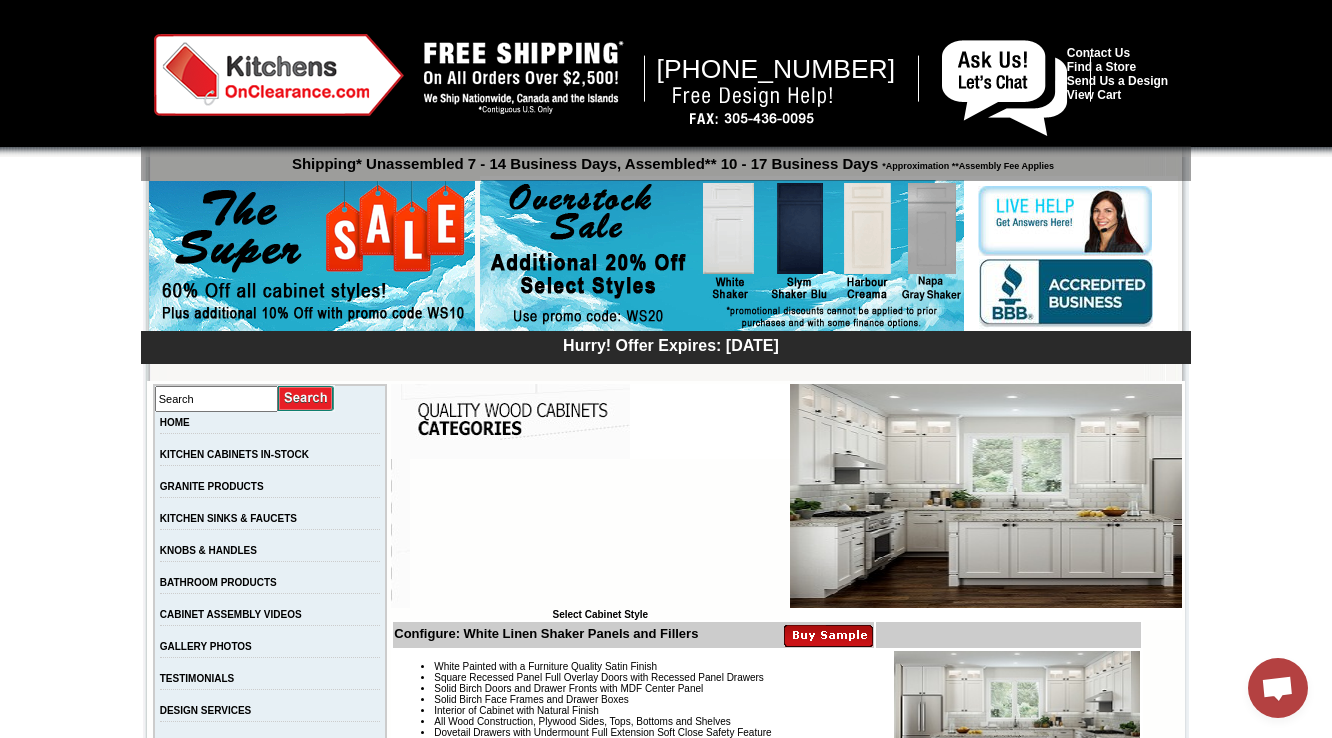 scroll, scrollTop: 0, scrollLeft: 0, axis: both 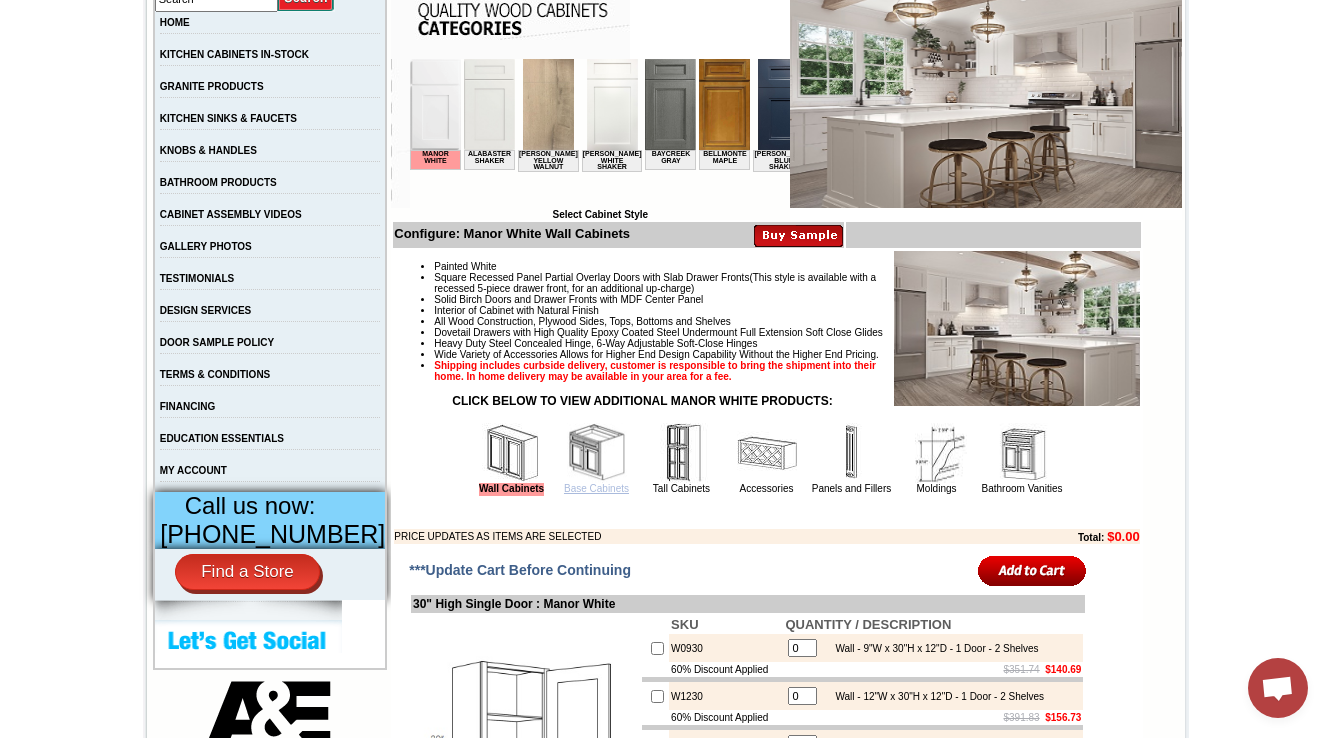 click on "Base Cabinets" at bounding box center (596, 488) 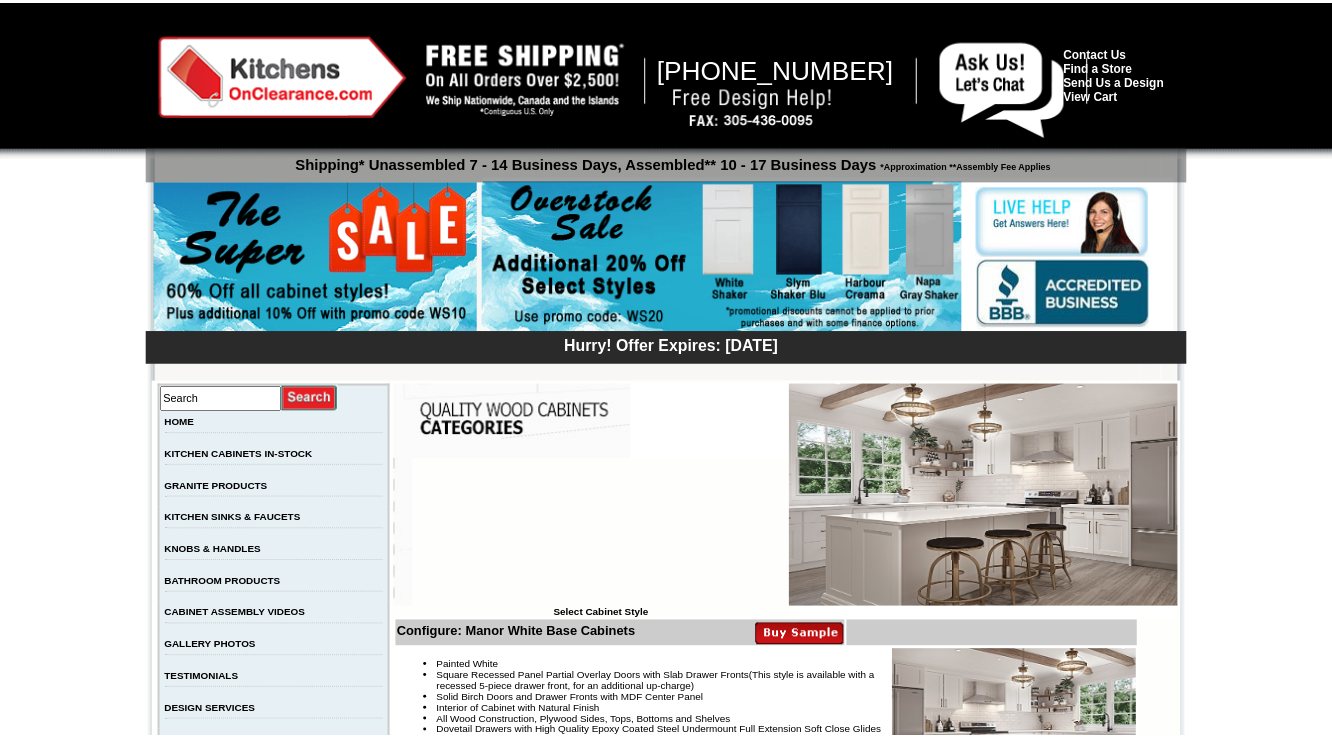 scroll, scrollTop: 0, scrollLeft: 0, axis: both 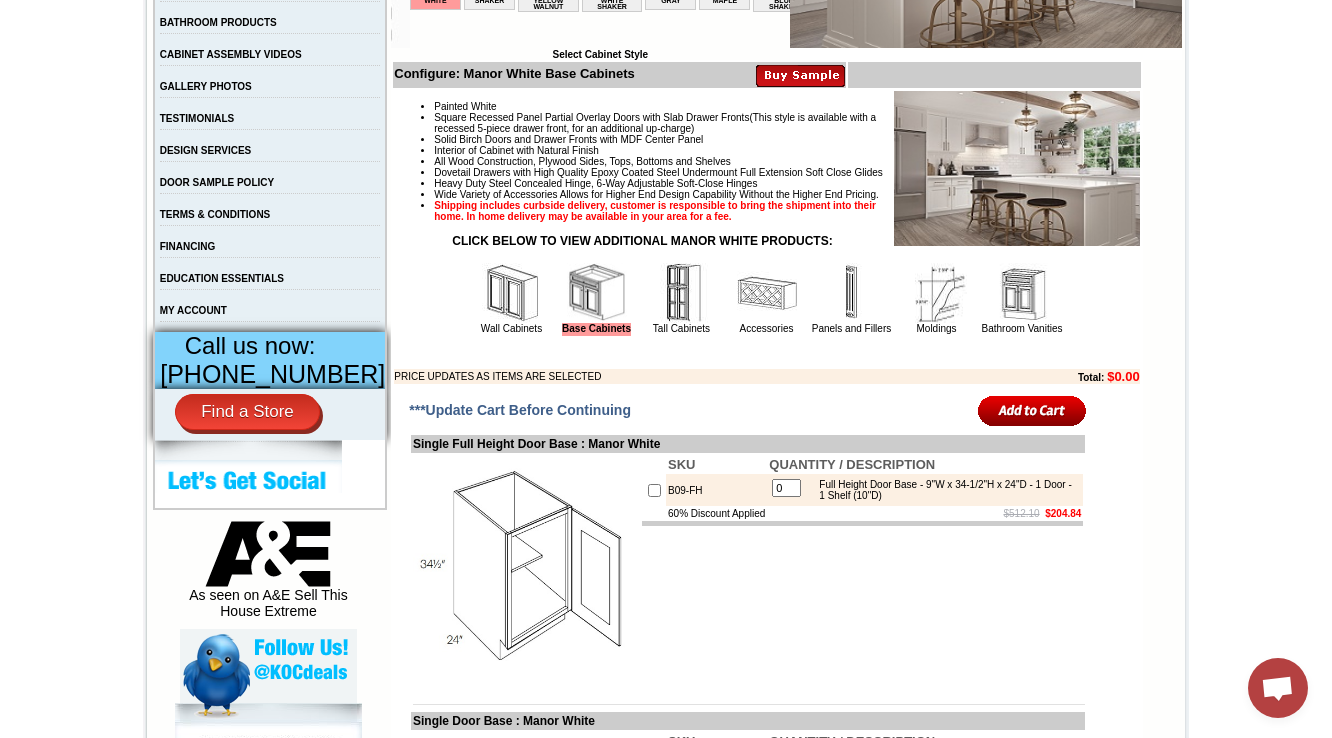 click at bounding box center (1022, 293) 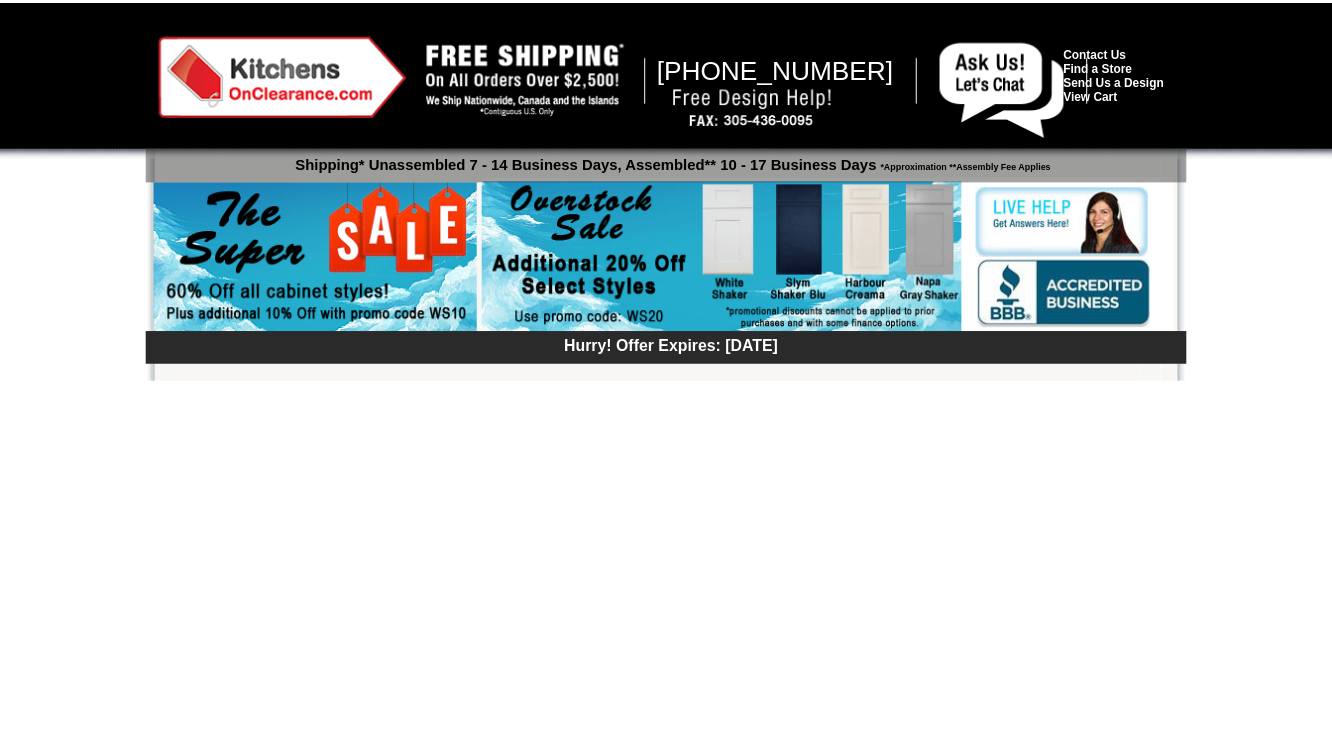 scroll, scrollTop: 0, scrollLeft: 0, axis: both 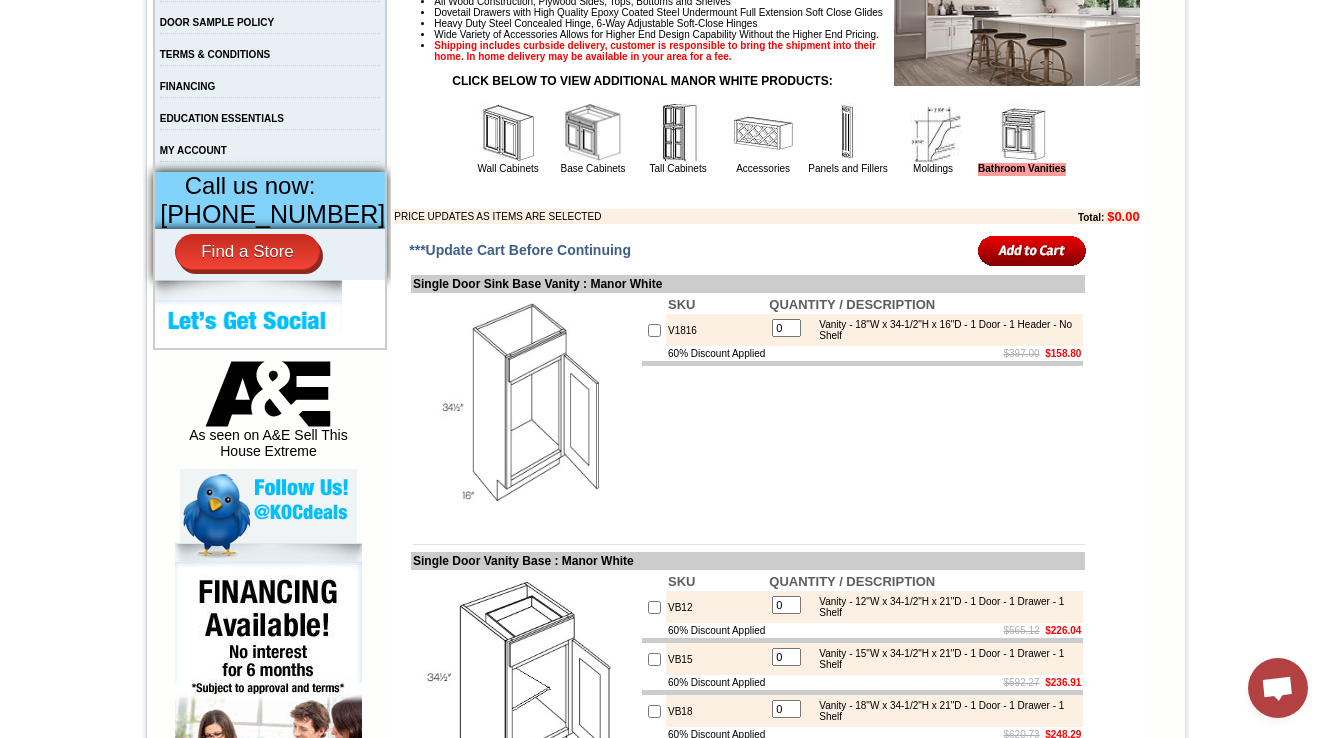 click at bounding box center (525, 407) 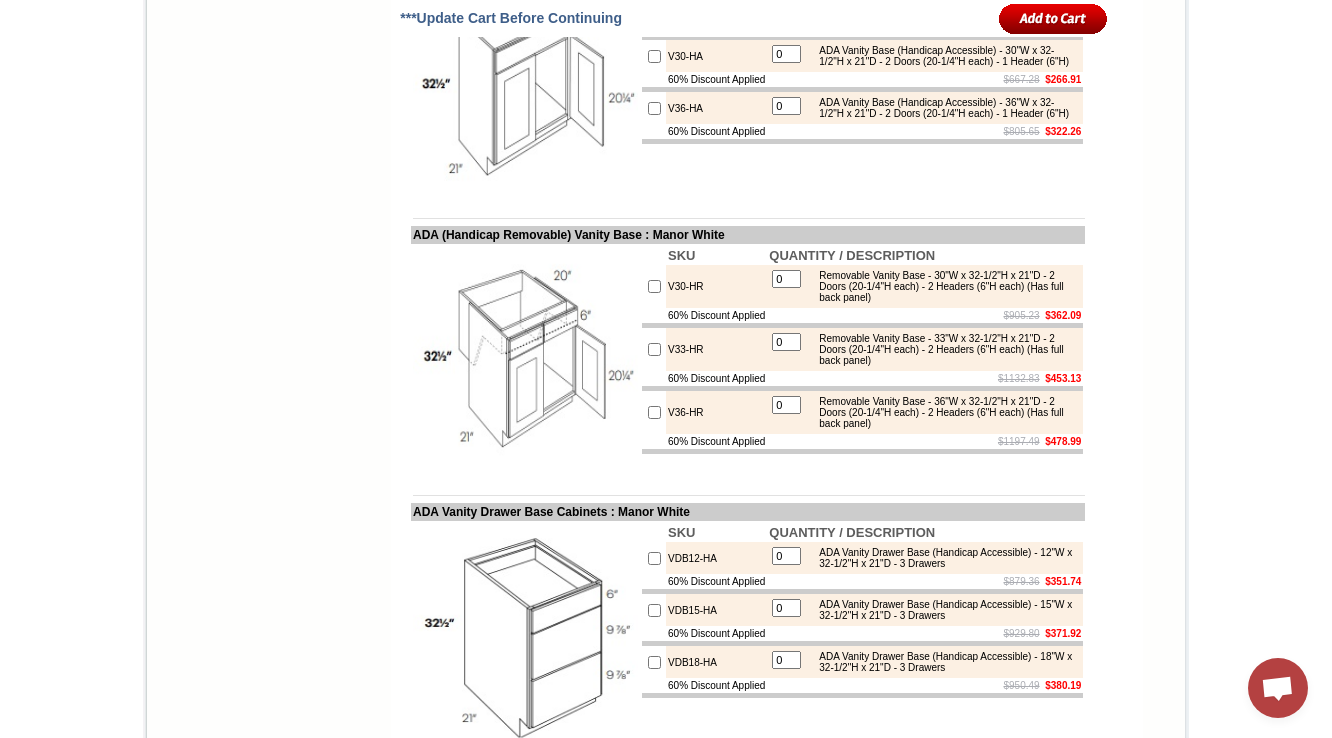 scroll, scrollTop: 5360, scrollLeft: 0, axis: vertical 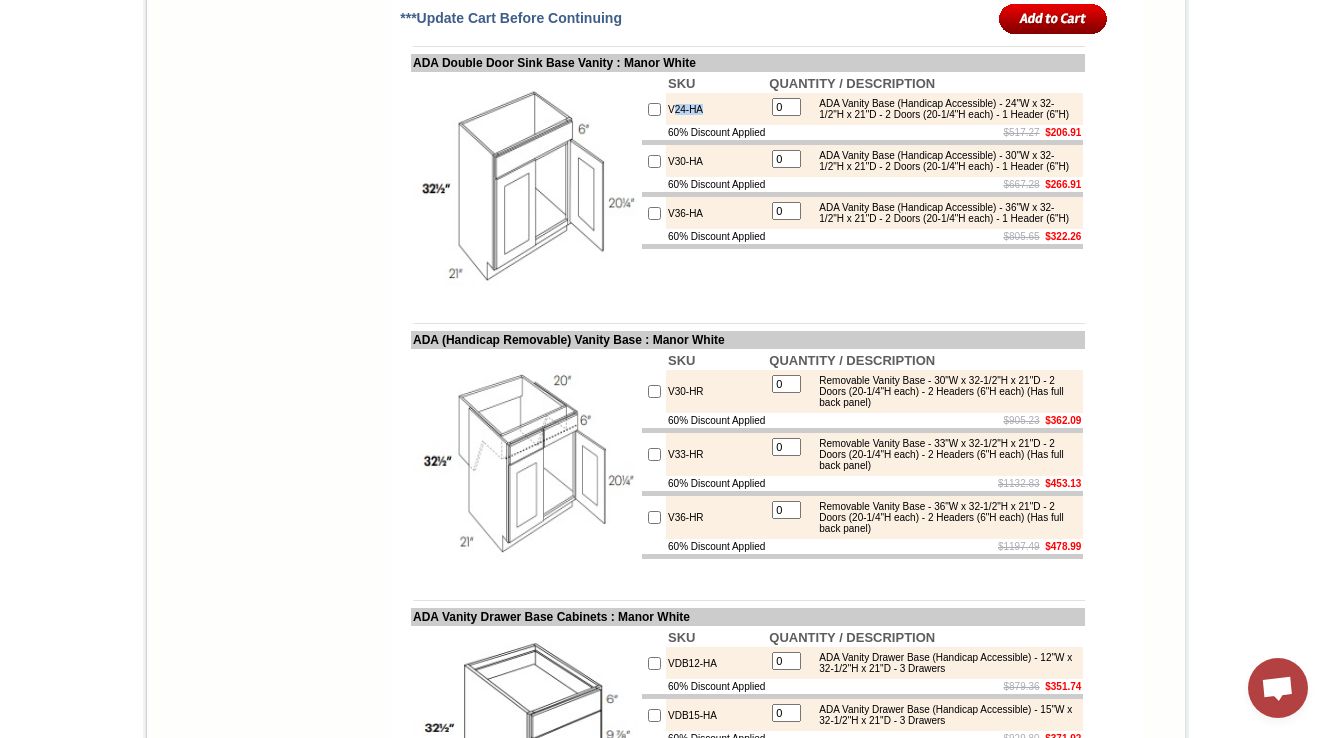 drag, startPoint x: 692, startPoint y: 371, endPoint x: 651, endPoint y: 367, distance: 41.19466 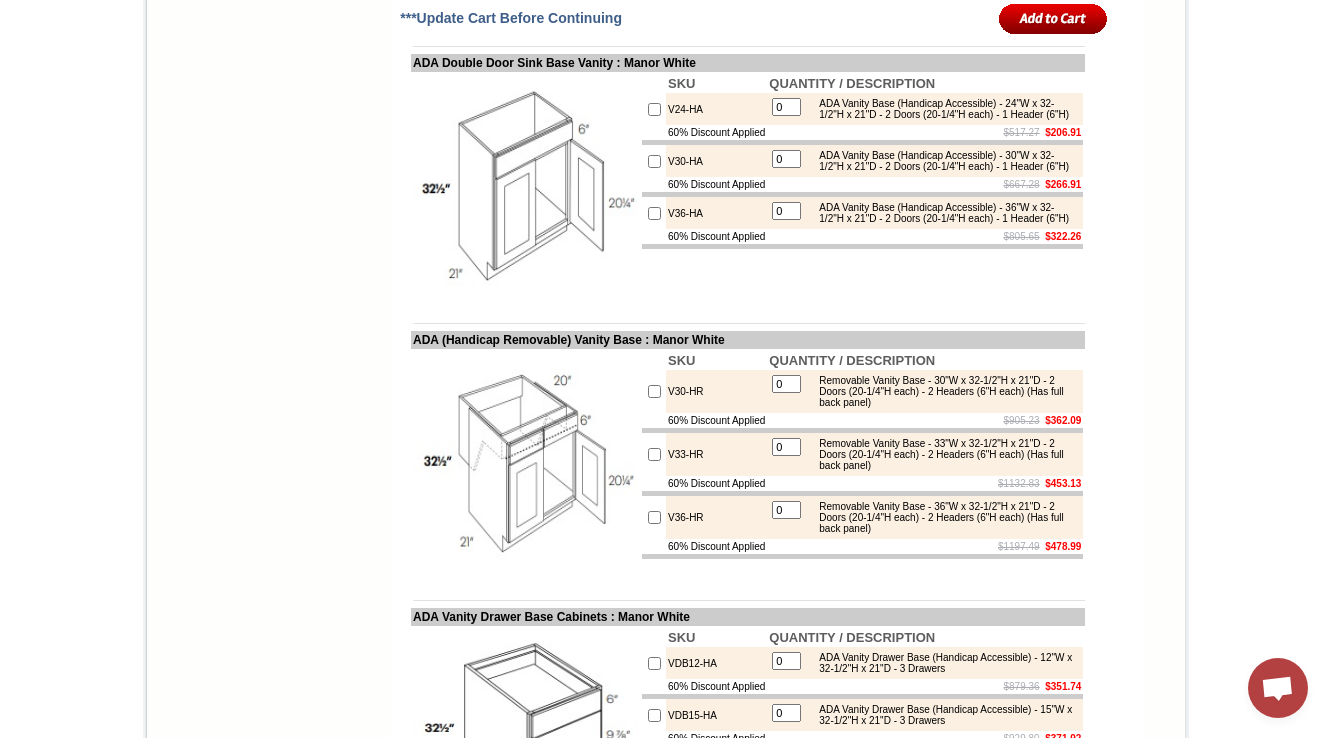 click on "V24-HA" at bounding box center (716, 109) 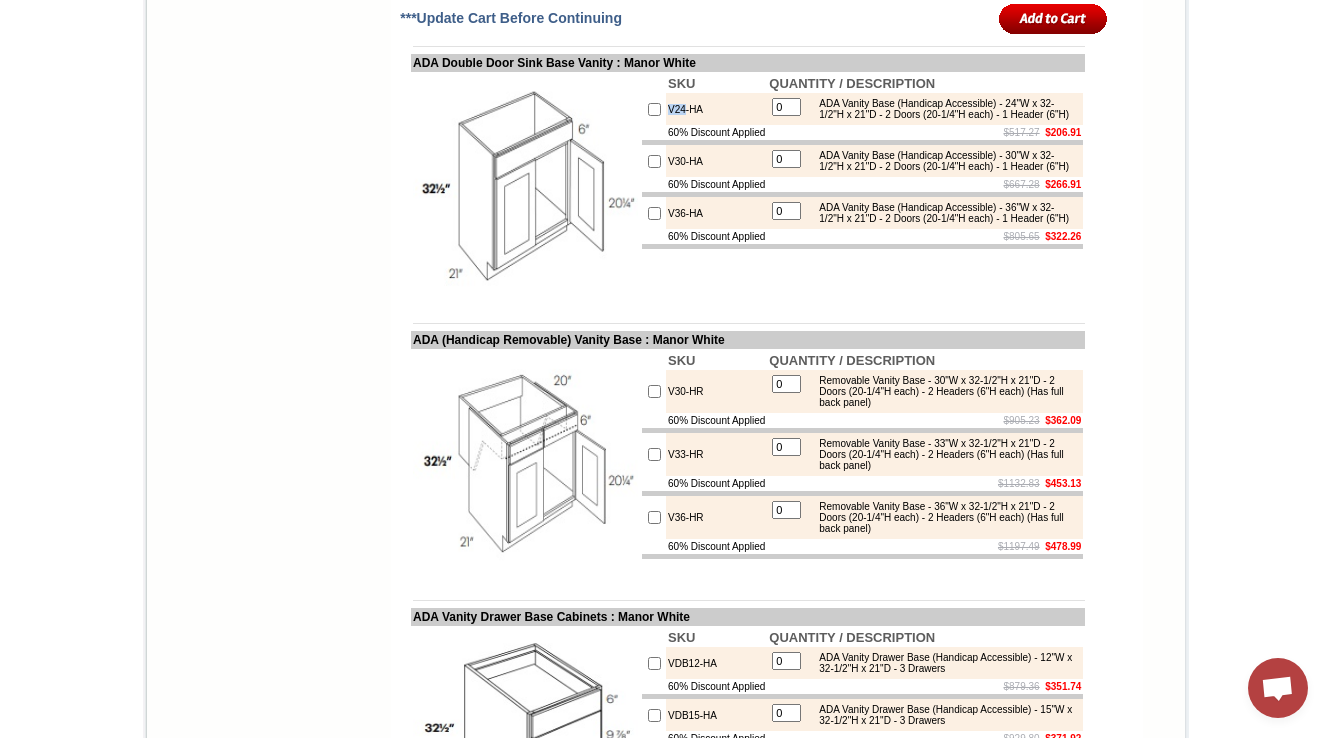 click on "V24-HA" at bounding box center [716, 109] 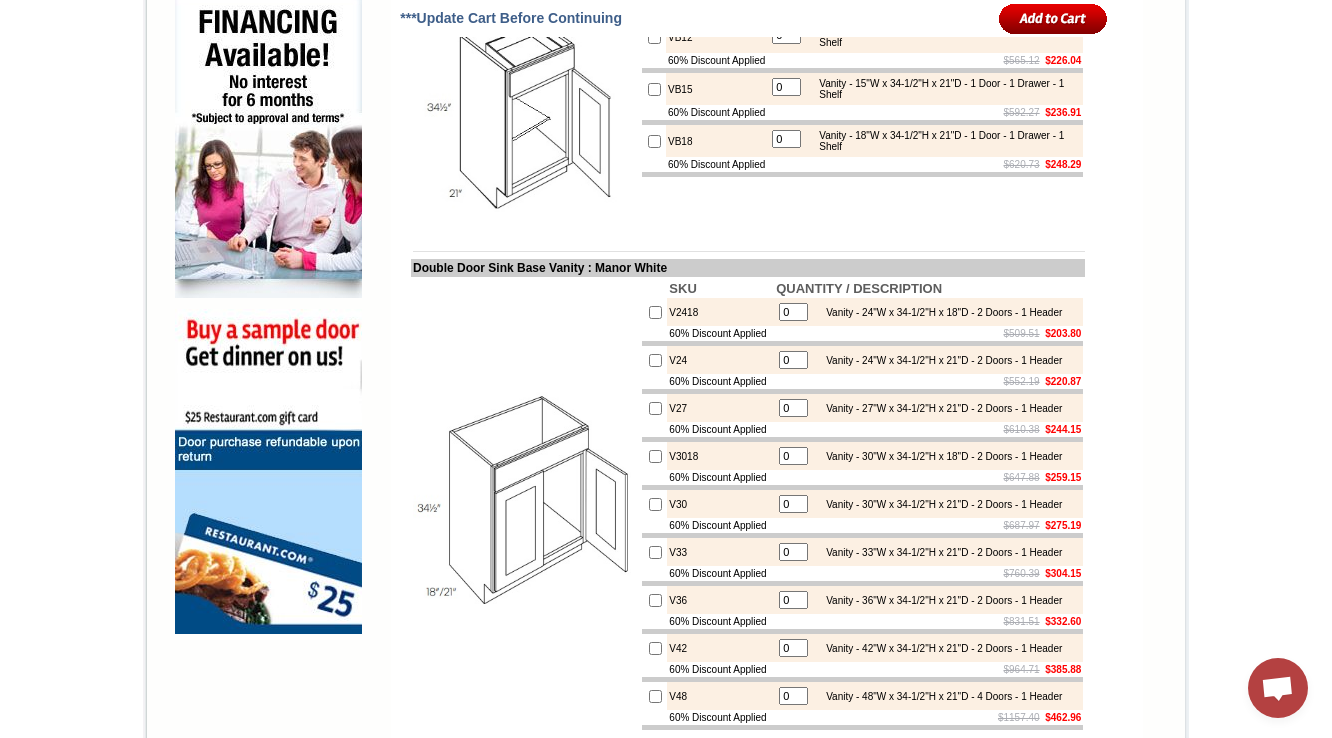 scroll, scrollTop: 5360, scrollLeft: 0, axis: vertical 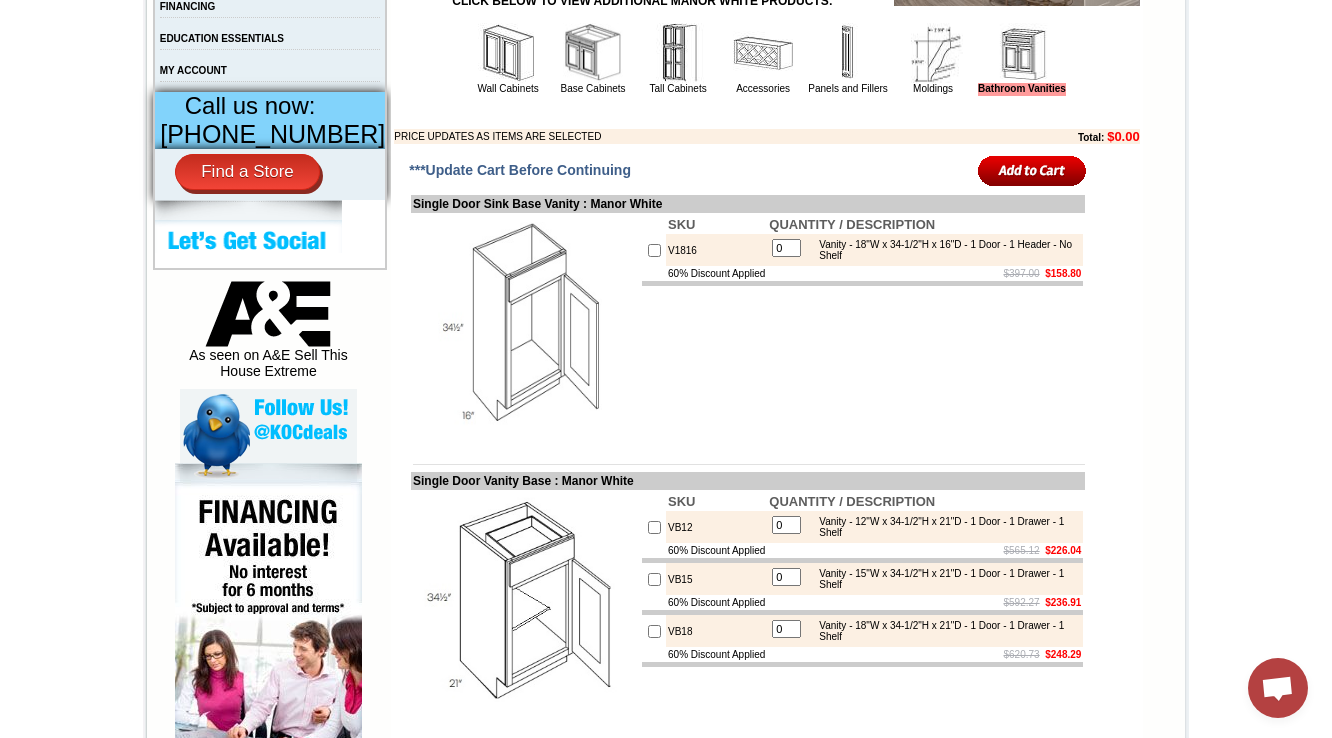 click on "SKU
QUANTITY / DESCRIPTION
V1816
0 Vanity - 18"W x 34-1/2"H x 16"D - 1 Door - 1 Header - No Shelf
60% Discount Applied
$397.00    $158.80" at bounding box center [862, 327] 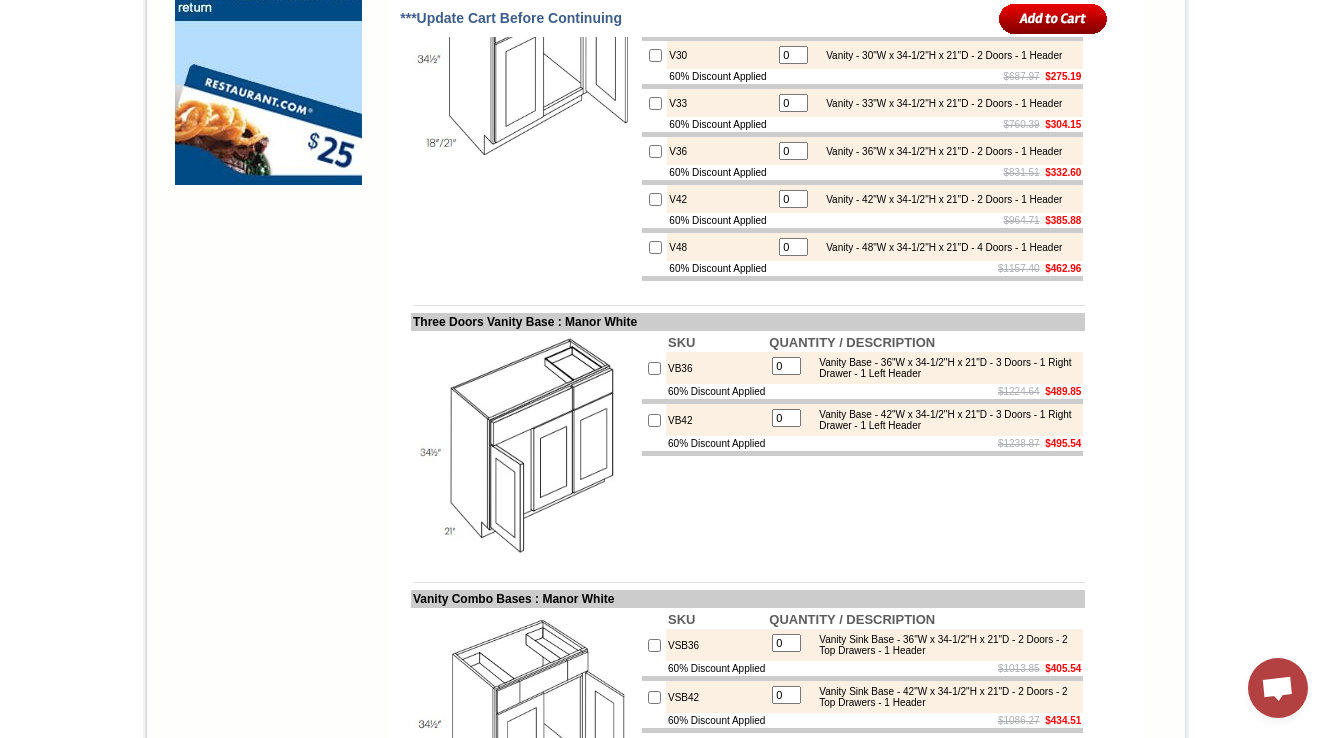 scroll, scrollTop: 1770, scrollLeft: 0, axis: vertical 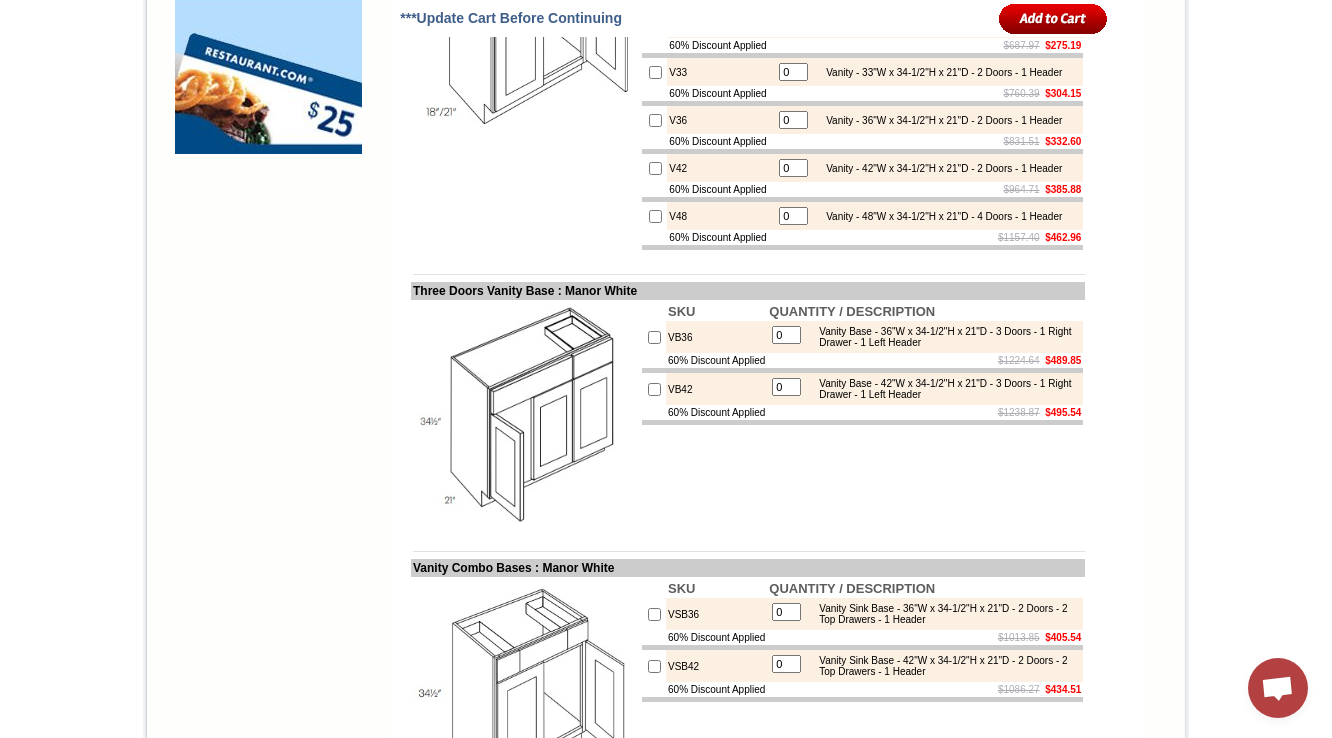 click on "Three Doors Vanity Base : Manor White" at bounding box center (748, 291) 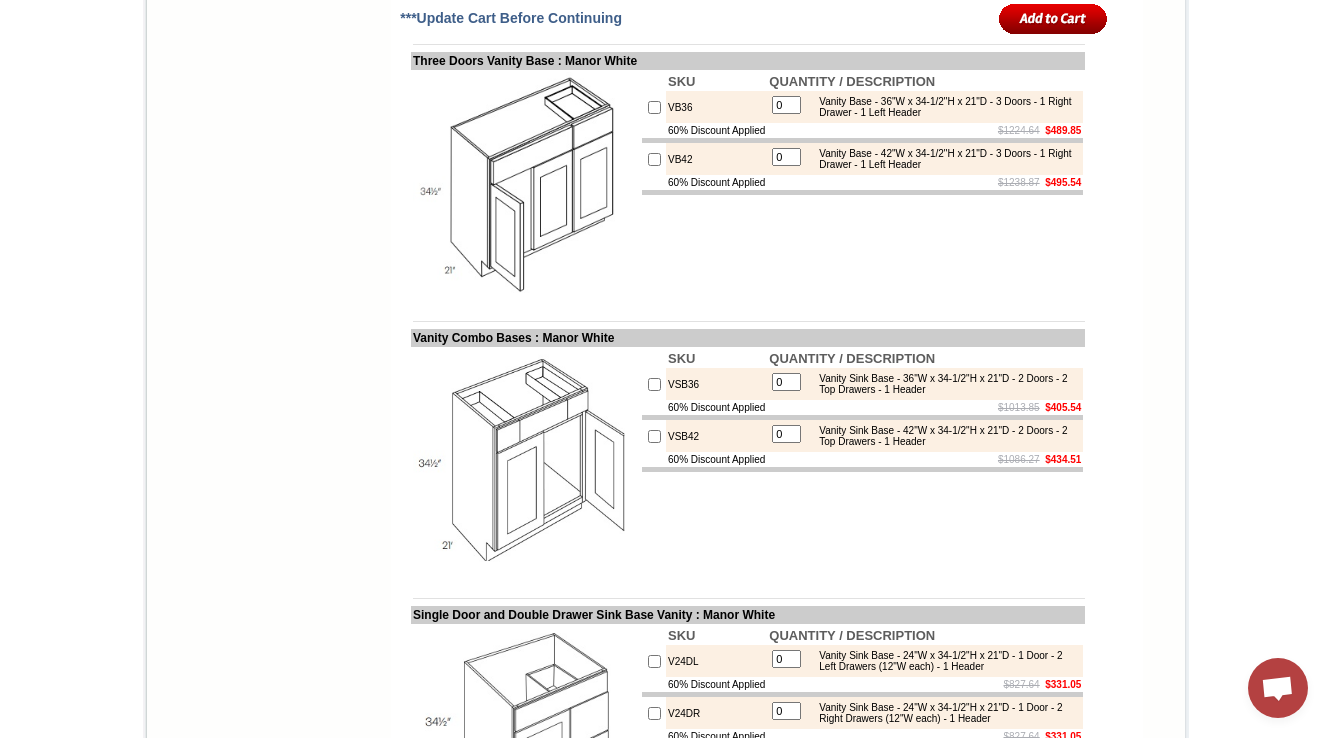 scroll, scrollTop: 2250, scrollLeft: 0, axis: vertical 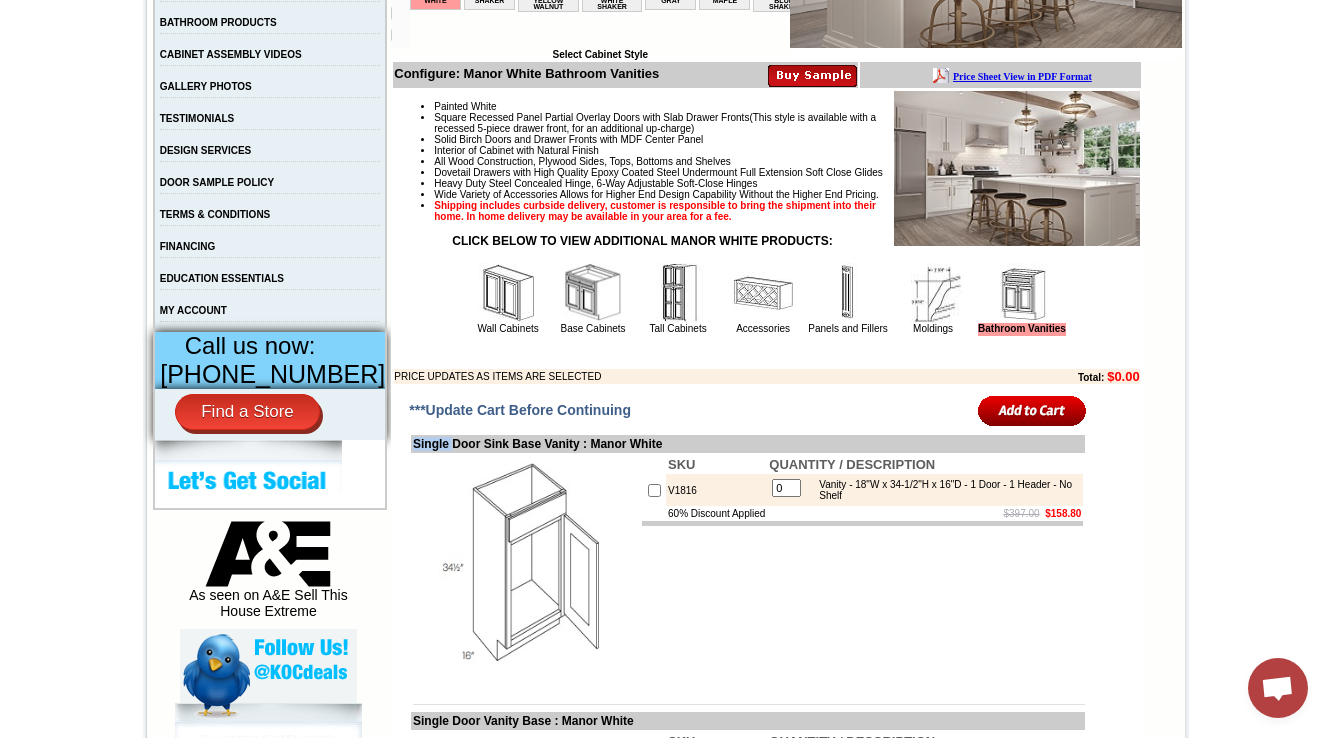 drag, startPoint x: 392, startPoint y: 491, endPoint x: 436, endPoint y: 491, distance: 44 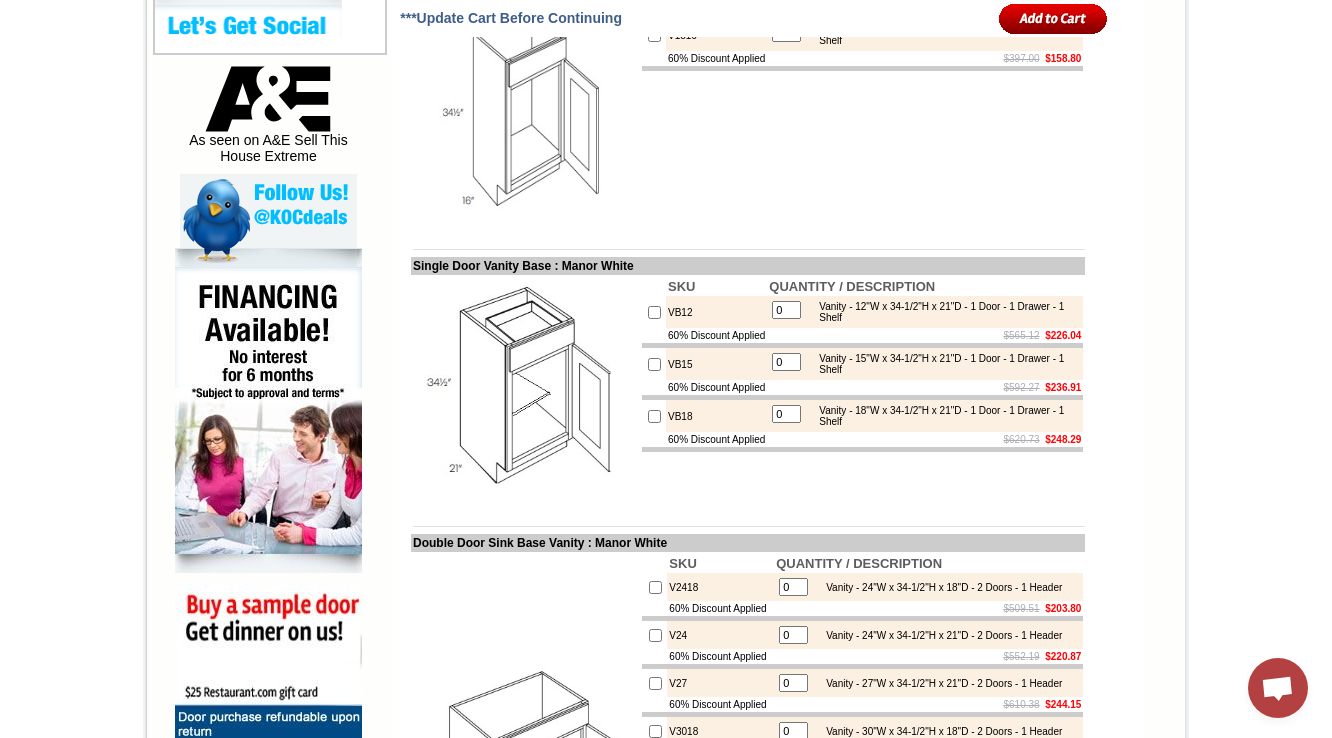 scroll, scrollTop: 1043, scrollLeft: 0, axis: vertical 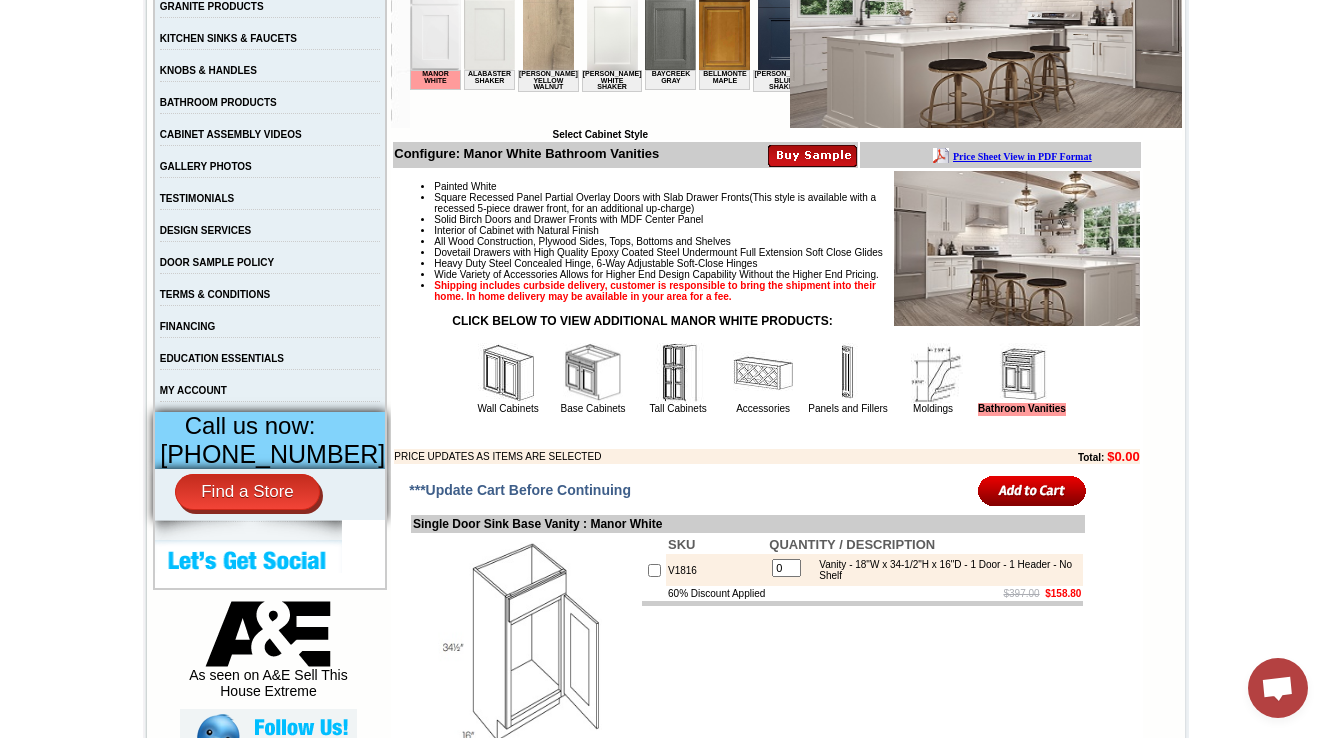 click at bounding box center (593, 373) 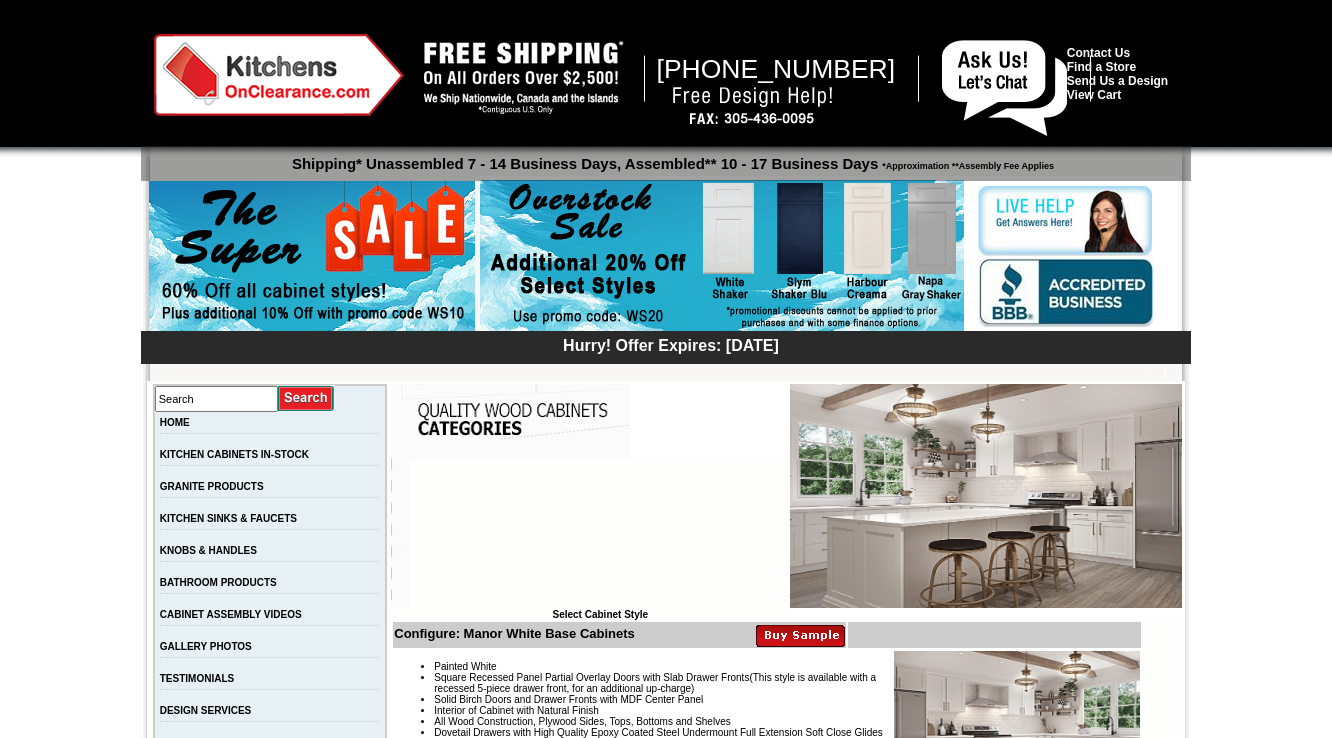 scroll, scrollTop: 0, scrollLeft: 0, axis: both 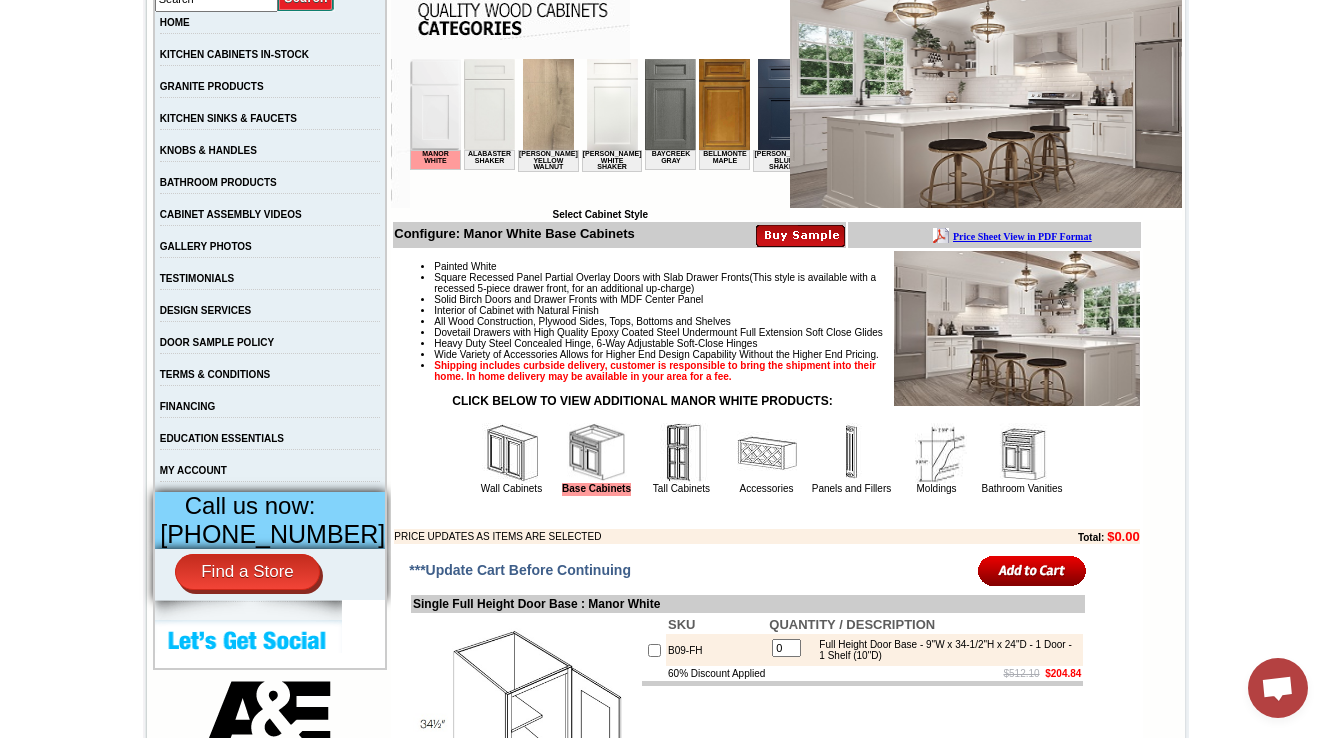 click at bounding box center (1022, 453) 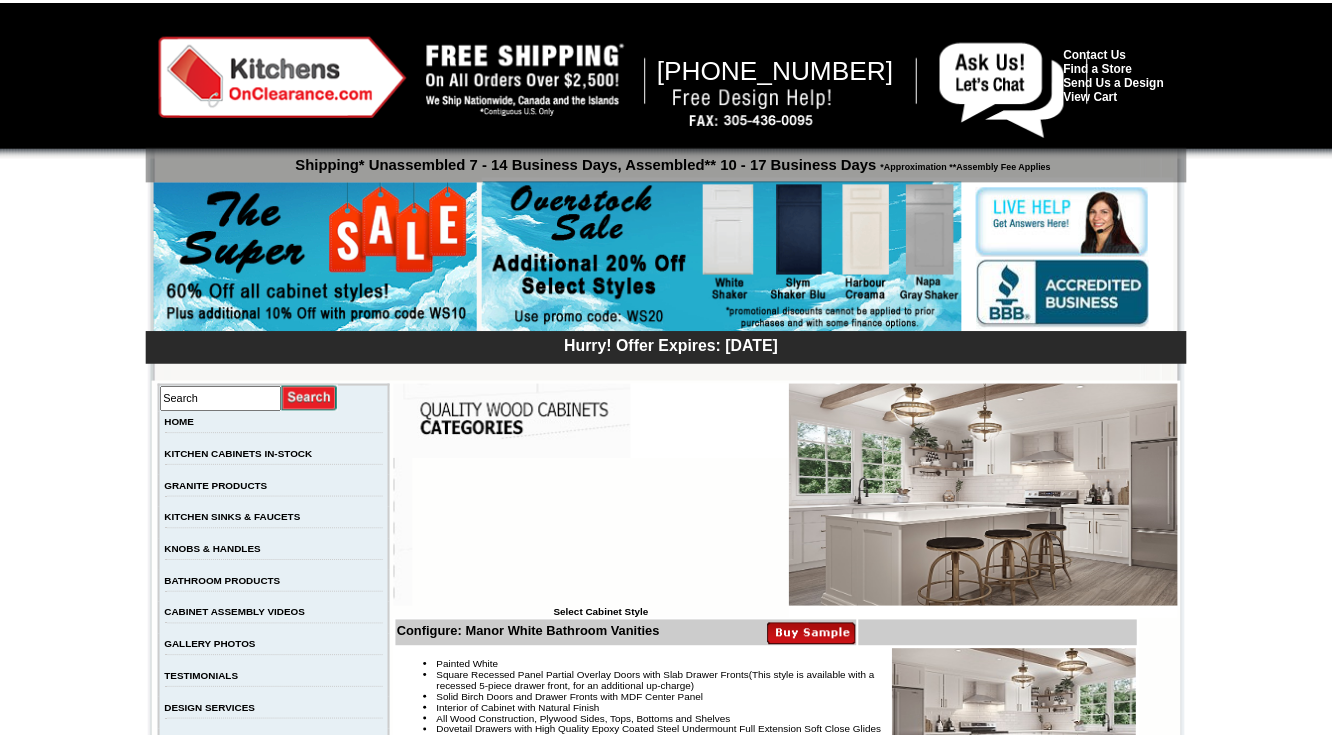 scroll, scrollTop: 0, scrollLeft: 0, axis: both 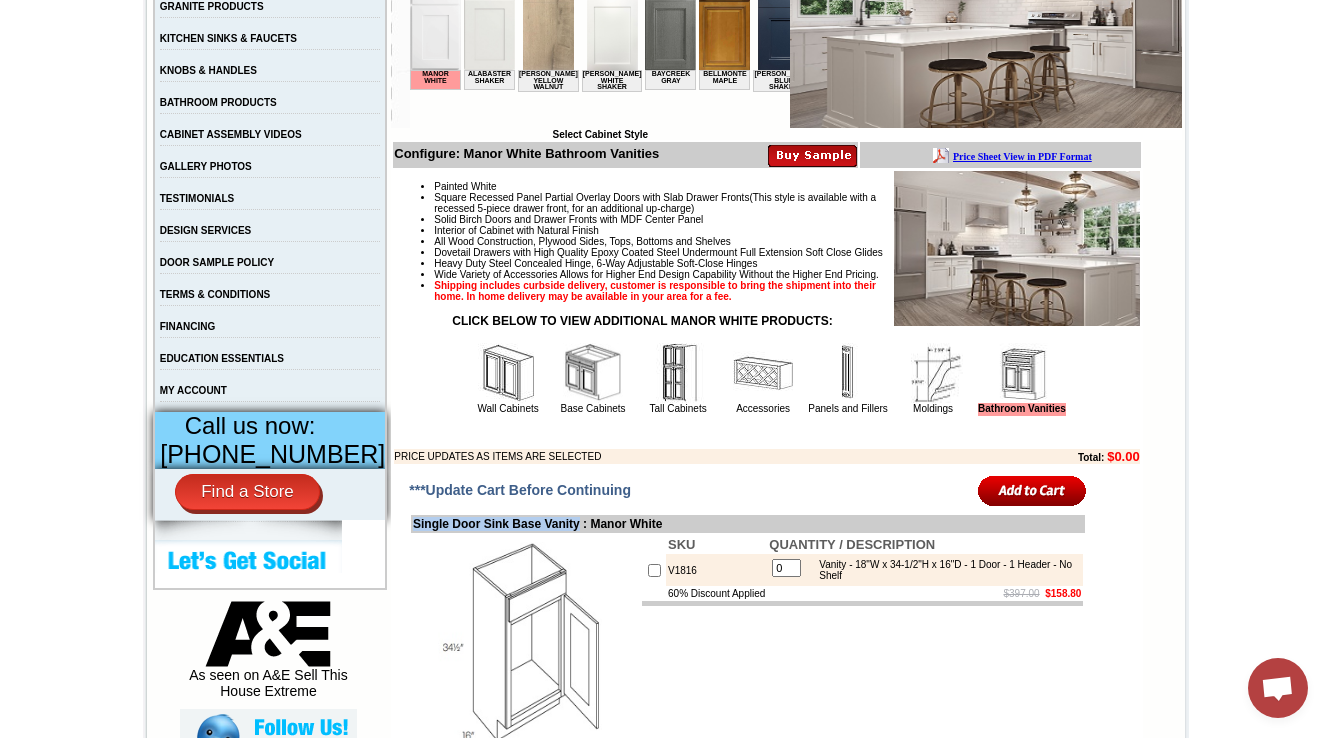 drag, startPoint x: 586, startPoint y: 572, endPoint x: 391, endPoint y: 577, distance: 195.06409 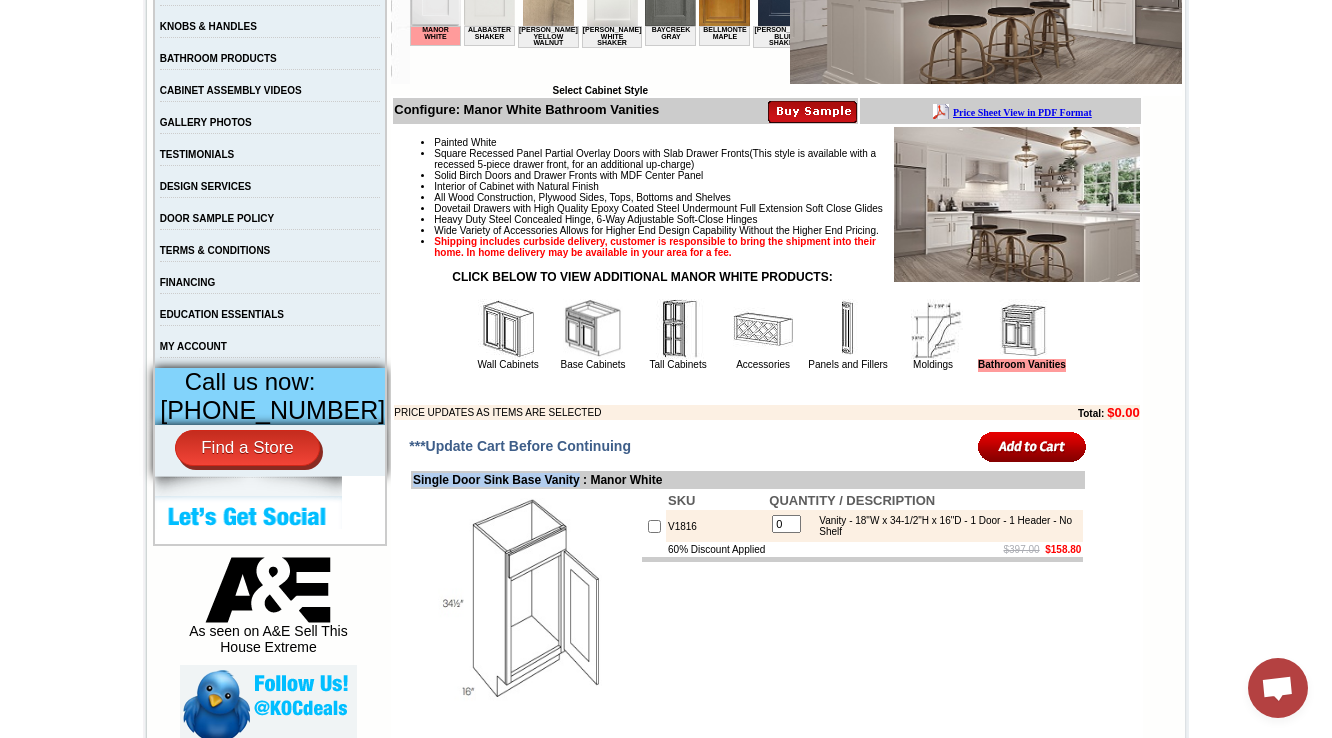 scroll, scrollTop: 720, scrollLeft: 0, axis: vertical 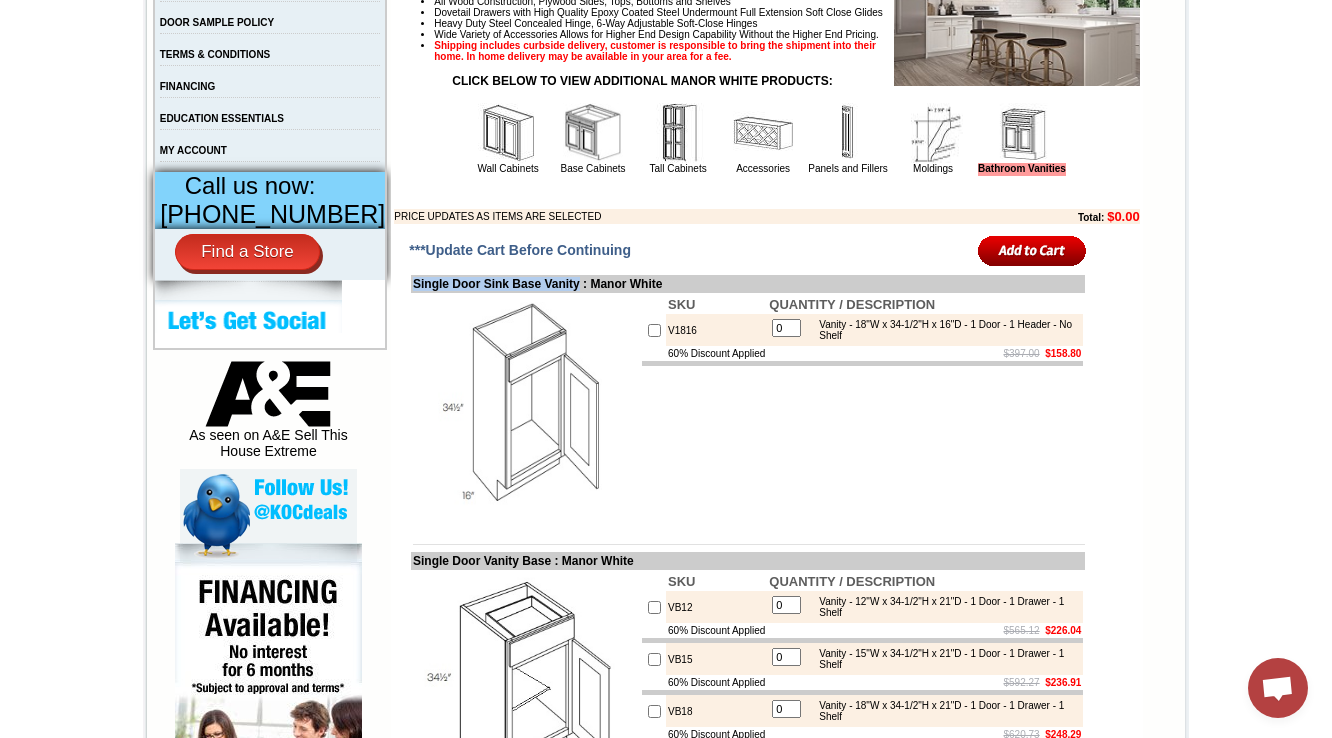 copy on "Single Door Sink Base Vanity" 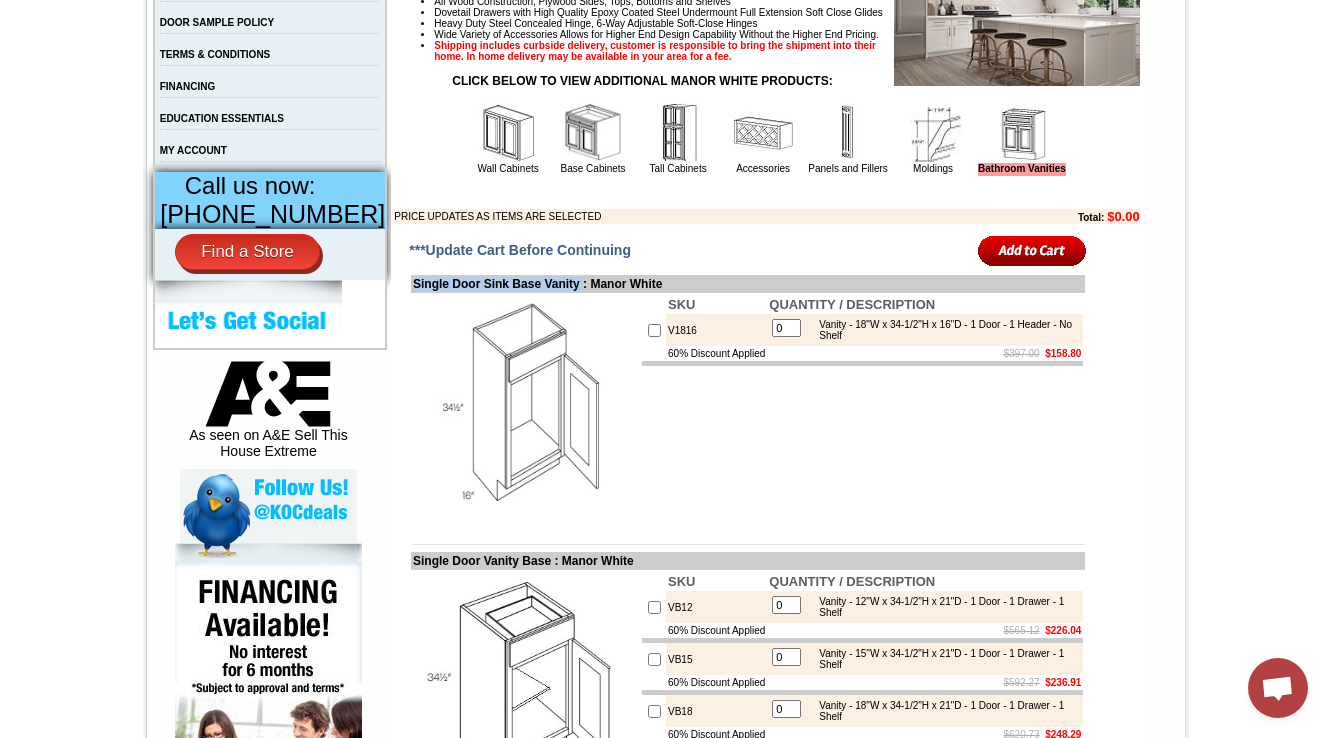 copy on "Single Door Sink Base Vanity" 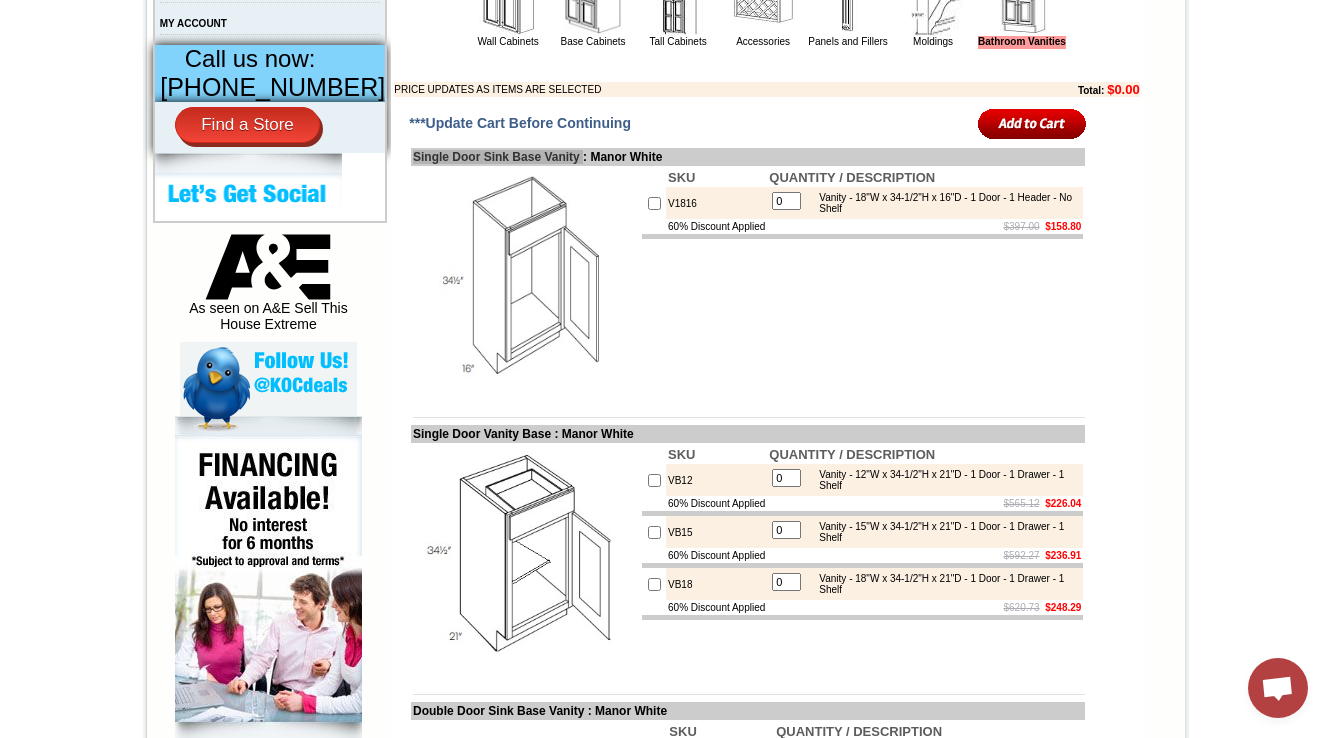 scroll, scrollTop: 880, scrollLeft: 0, axis: vertical 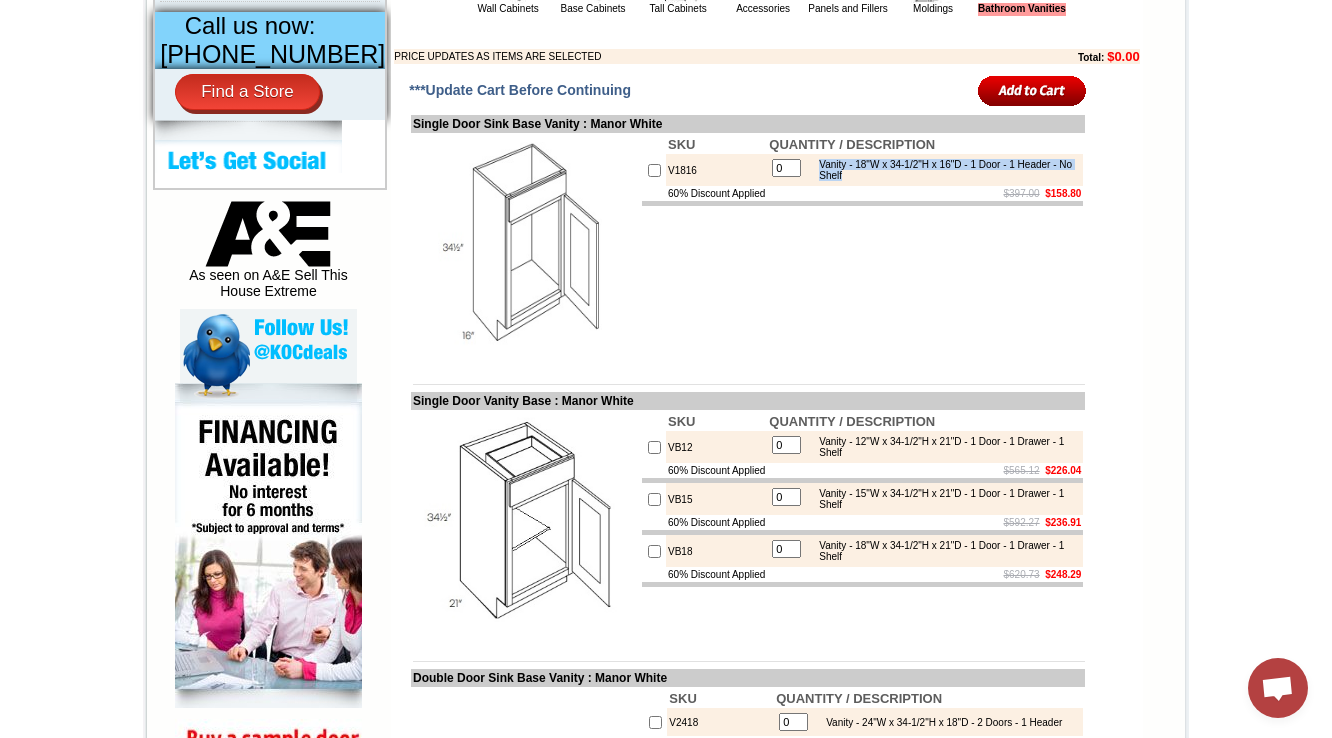 drag, startPoint x: 914, startPoint y: 226, endPoint x: 811, endPoint y: 212, distance: 103.947105 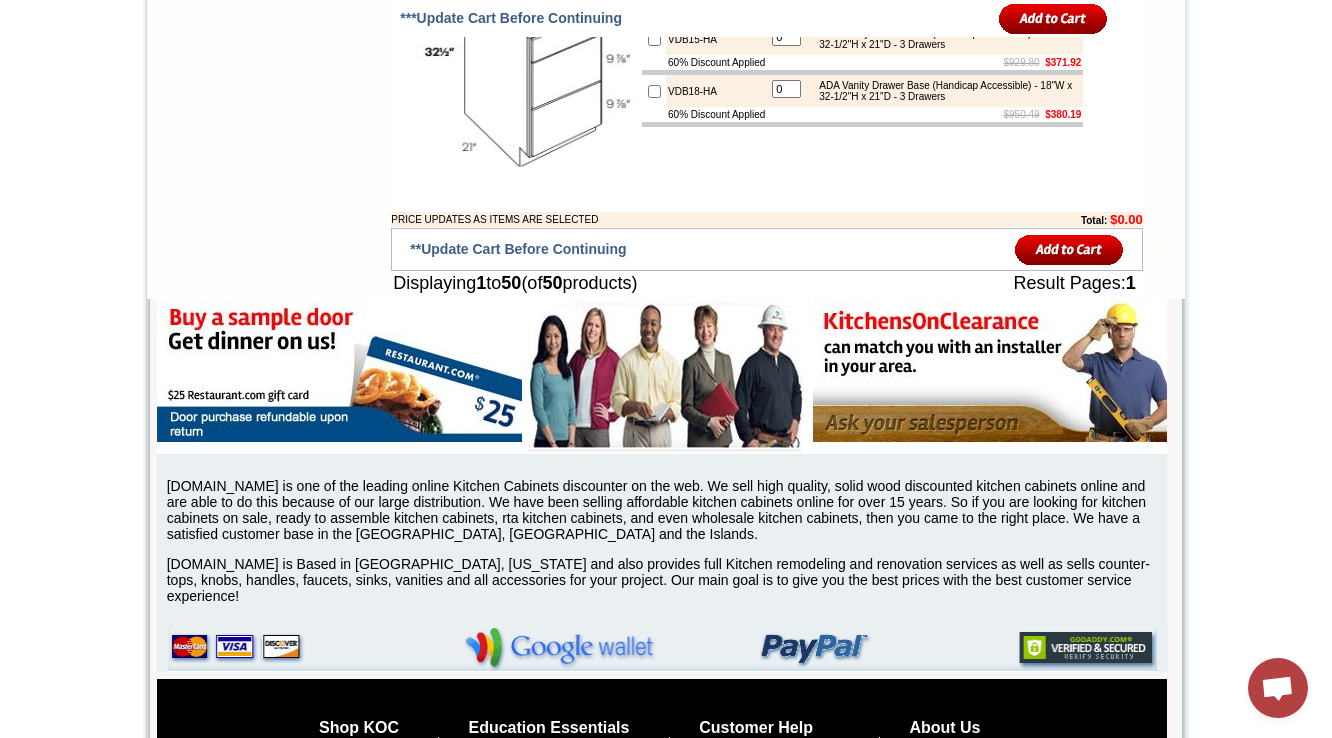 scroll, scrollTop: 6008, scrollLeft: 0, axis: vertical 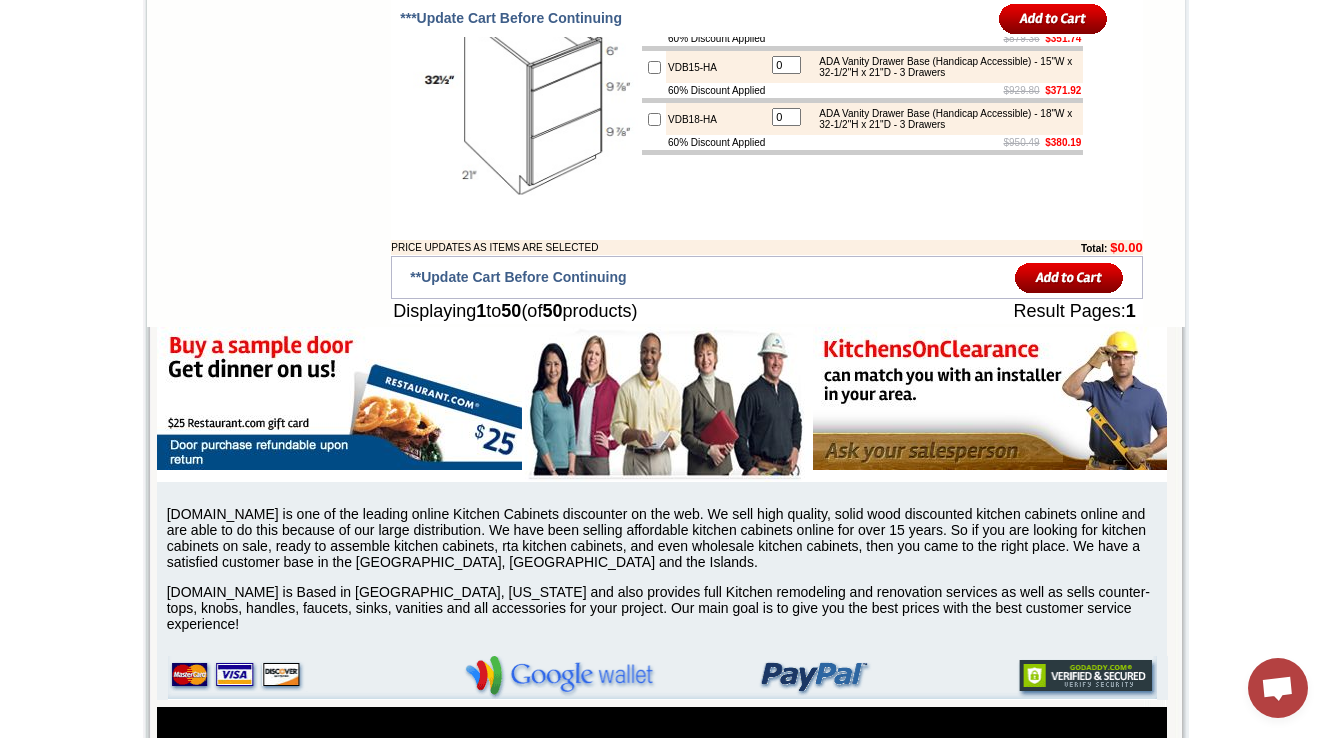 drag, startPoint x: 942, startPoint y: 273, endPoint x: 1064, endPoint y: 265, distance: 122.26202 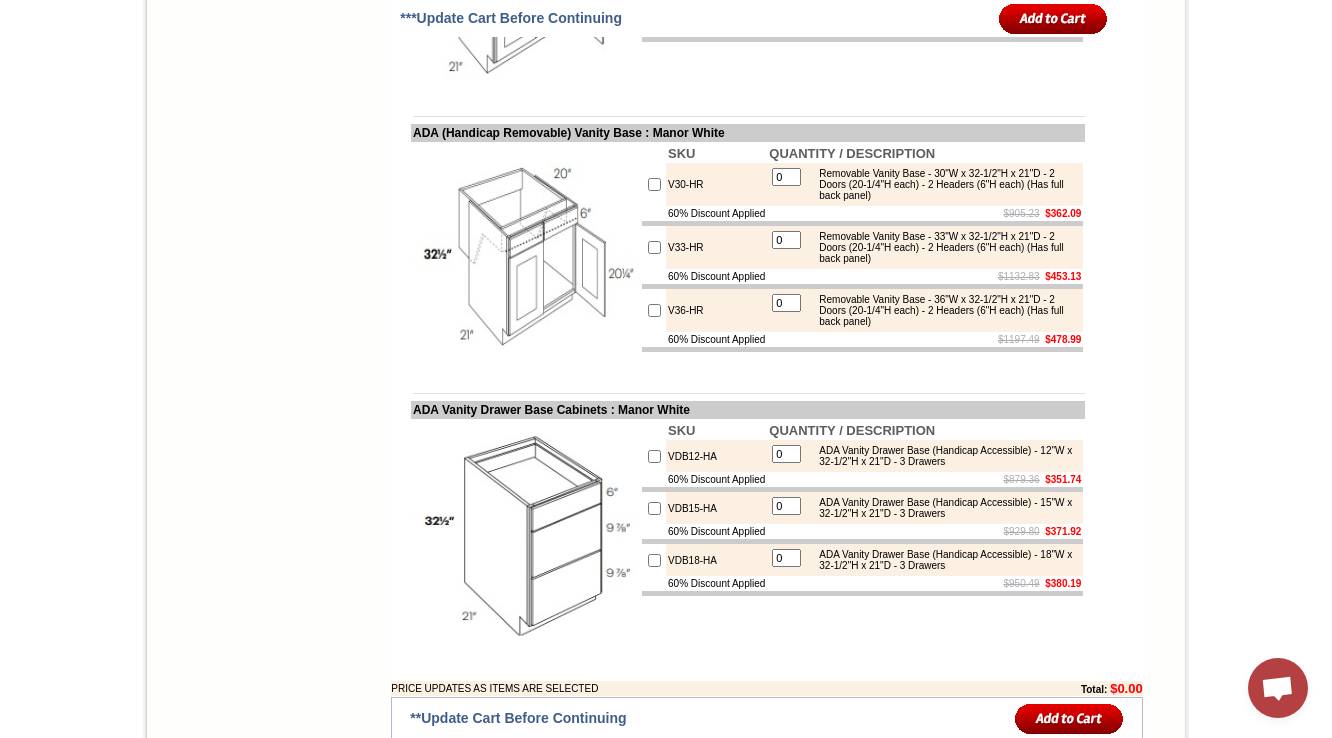 scroll, scrollTop: 5647, scrollLeft: 0, axis: vertical 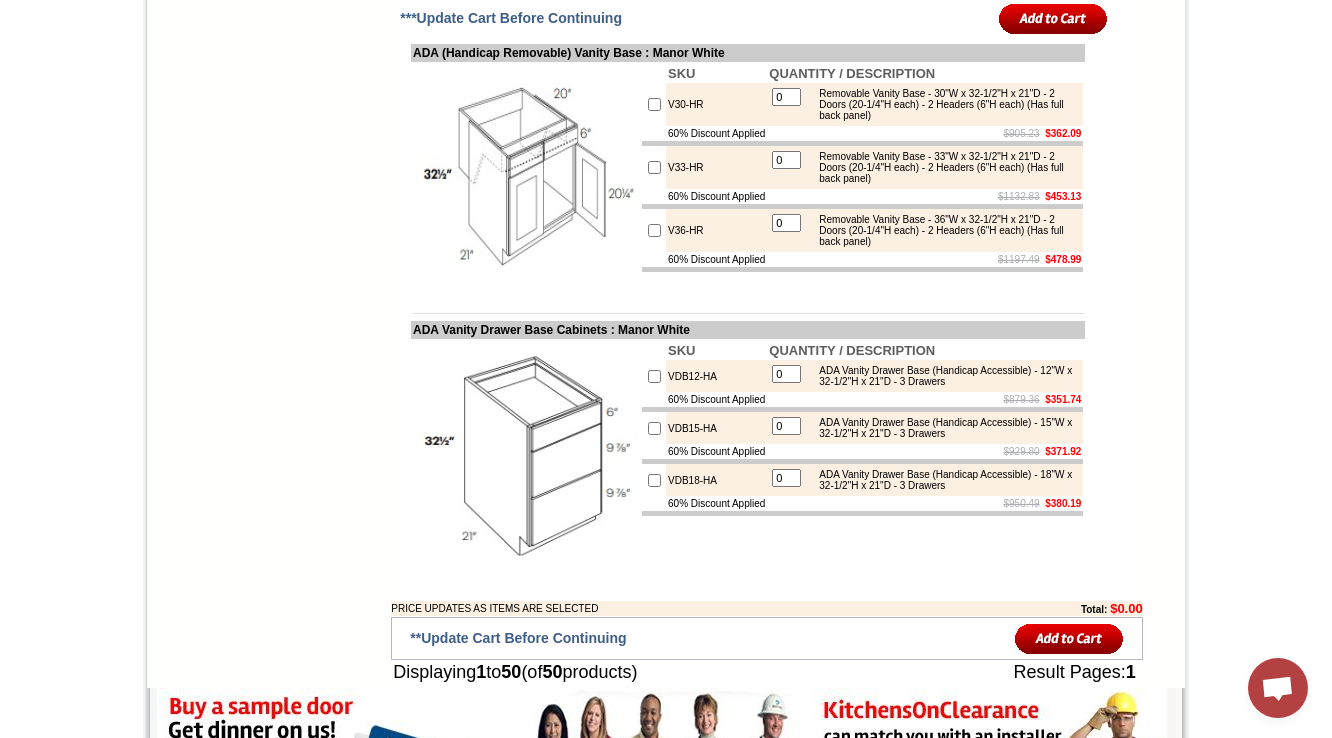 drag, startPoint x: 818, startPoint y: 69, endPoint x: 1026, endPoint y: 62, distance: 208.11775 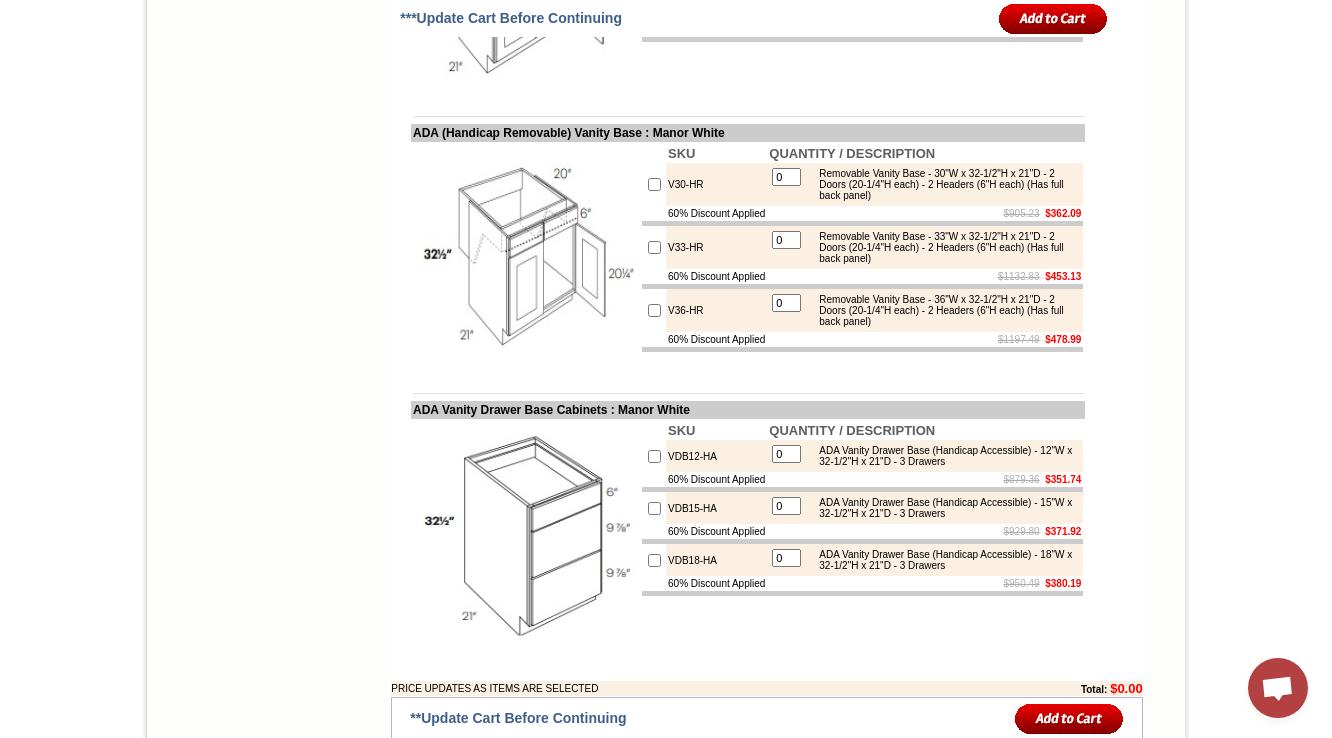 drag, startPoint x: 648, startPoint y: 161, endPoint x: 687, endPoint y: 154, distance: 39.623226 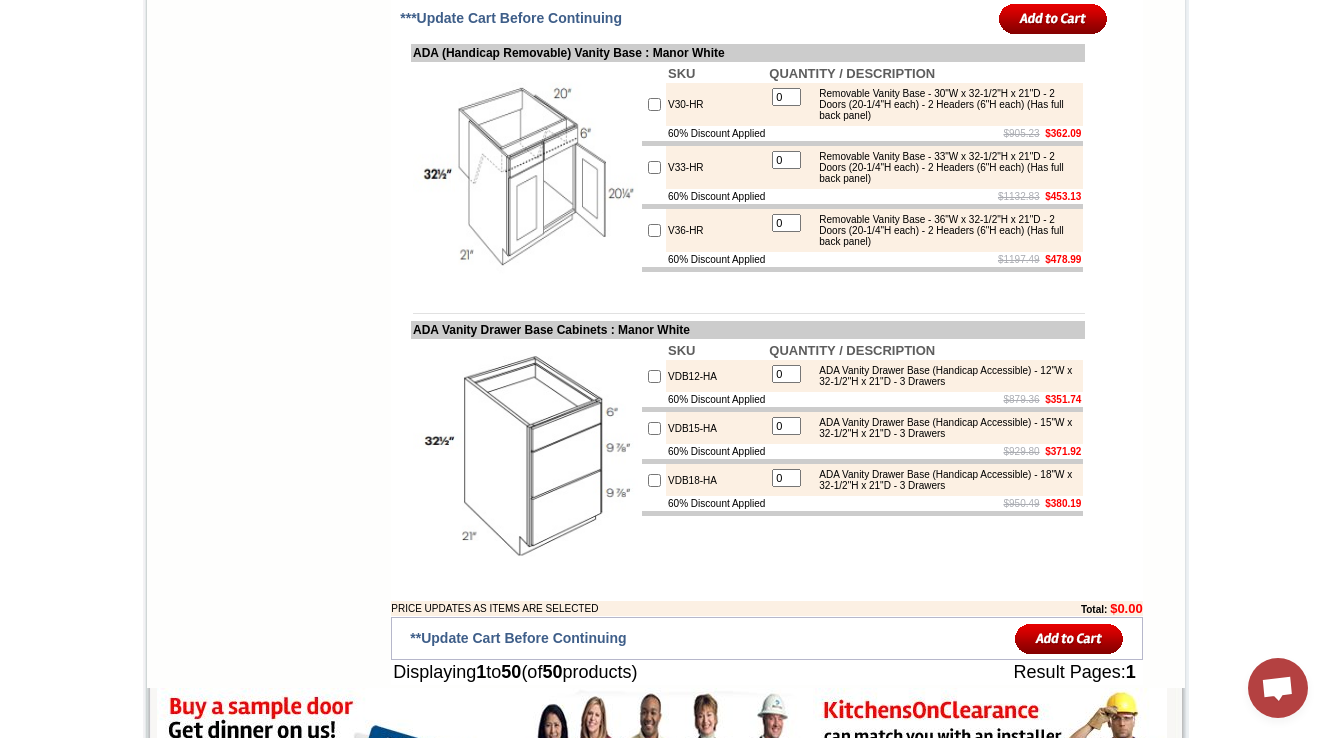 scroll, scrollTop: 5586, scrollLeft: 0, axis: vertical 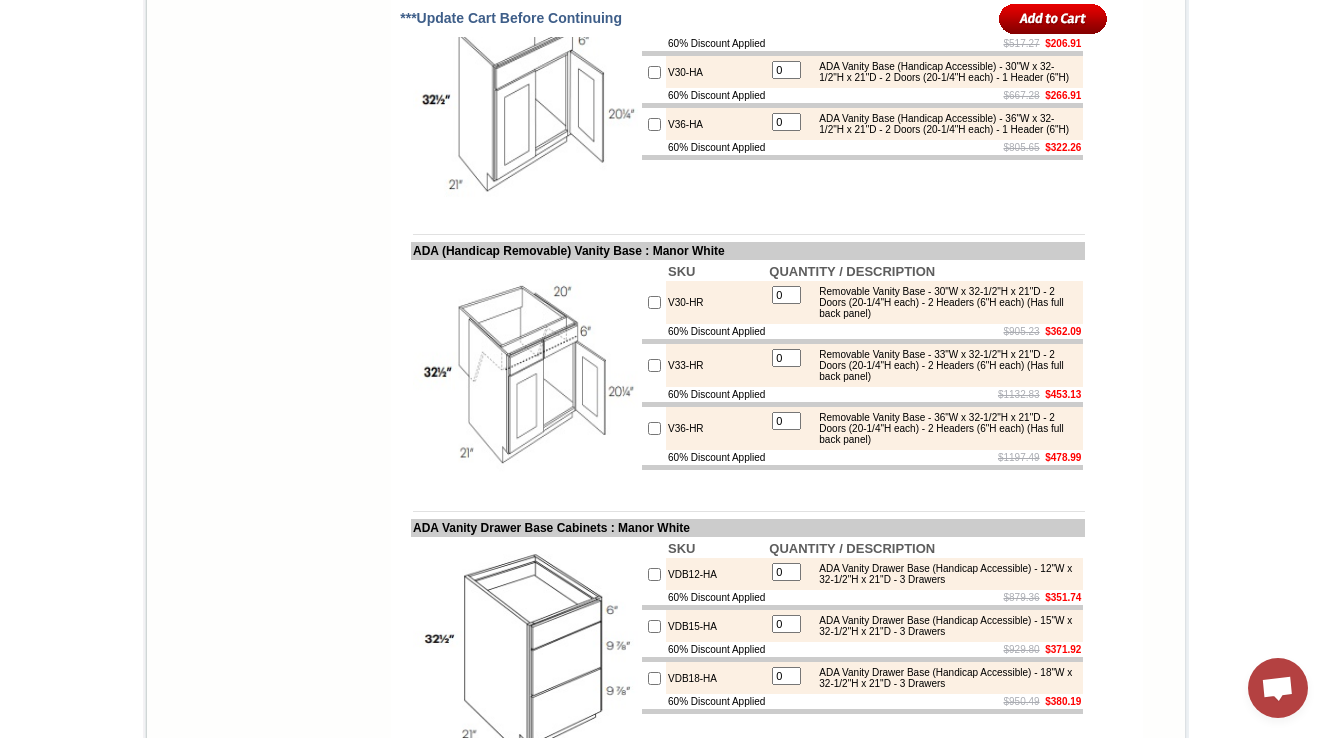 drag, startPoint x: 887, startPoint y: 296, endPoint x: 805, endPoint y: 263, distance: 88.391174 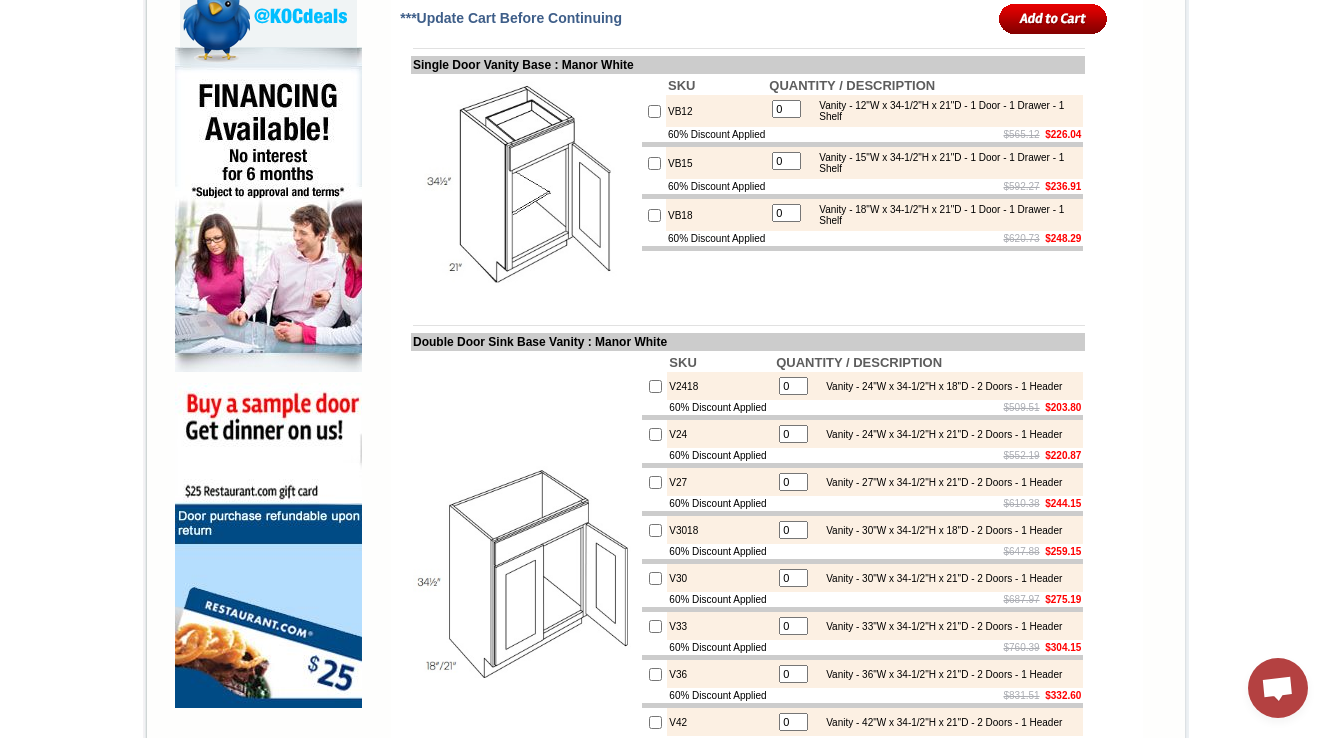 scroll, scrollTop: 1120, scrollLeft: 0, axis: vertical 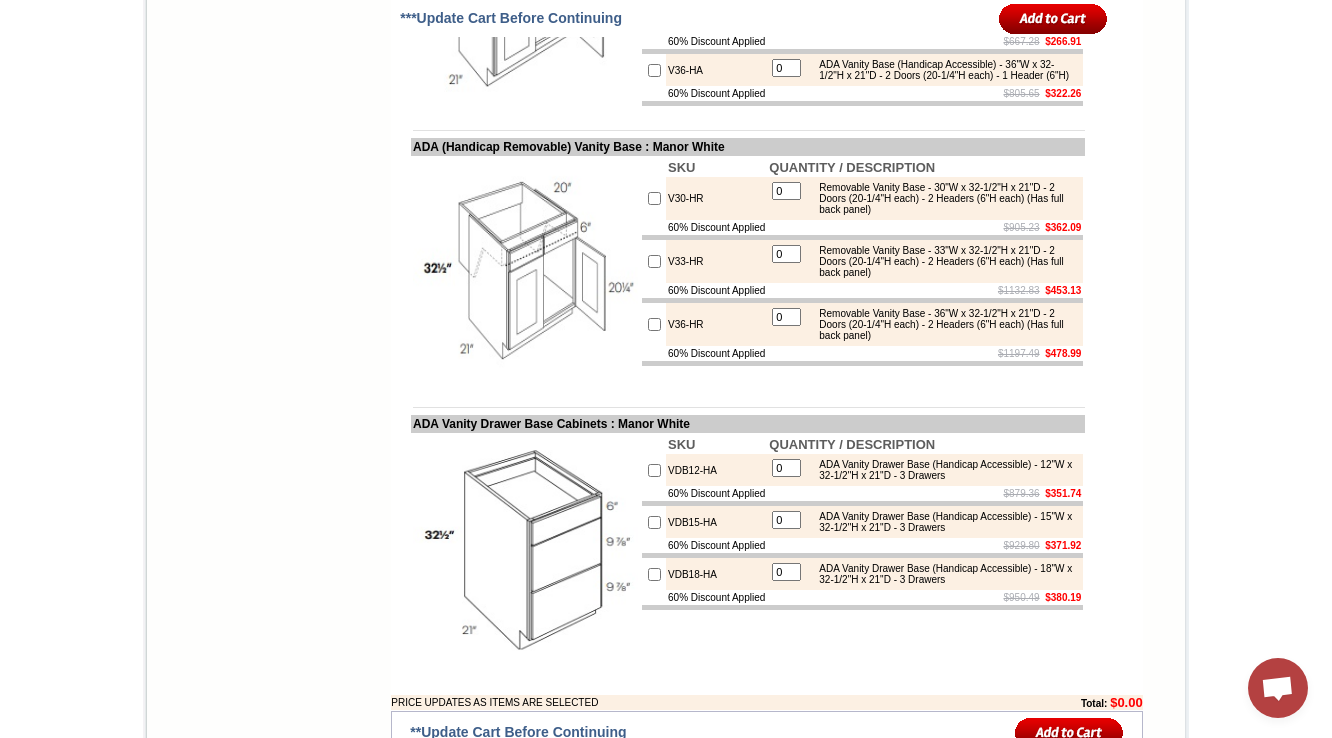 click on "ADA (Handicap Removable) Vanity Base : Manor White" at bounding box center (748, 147) 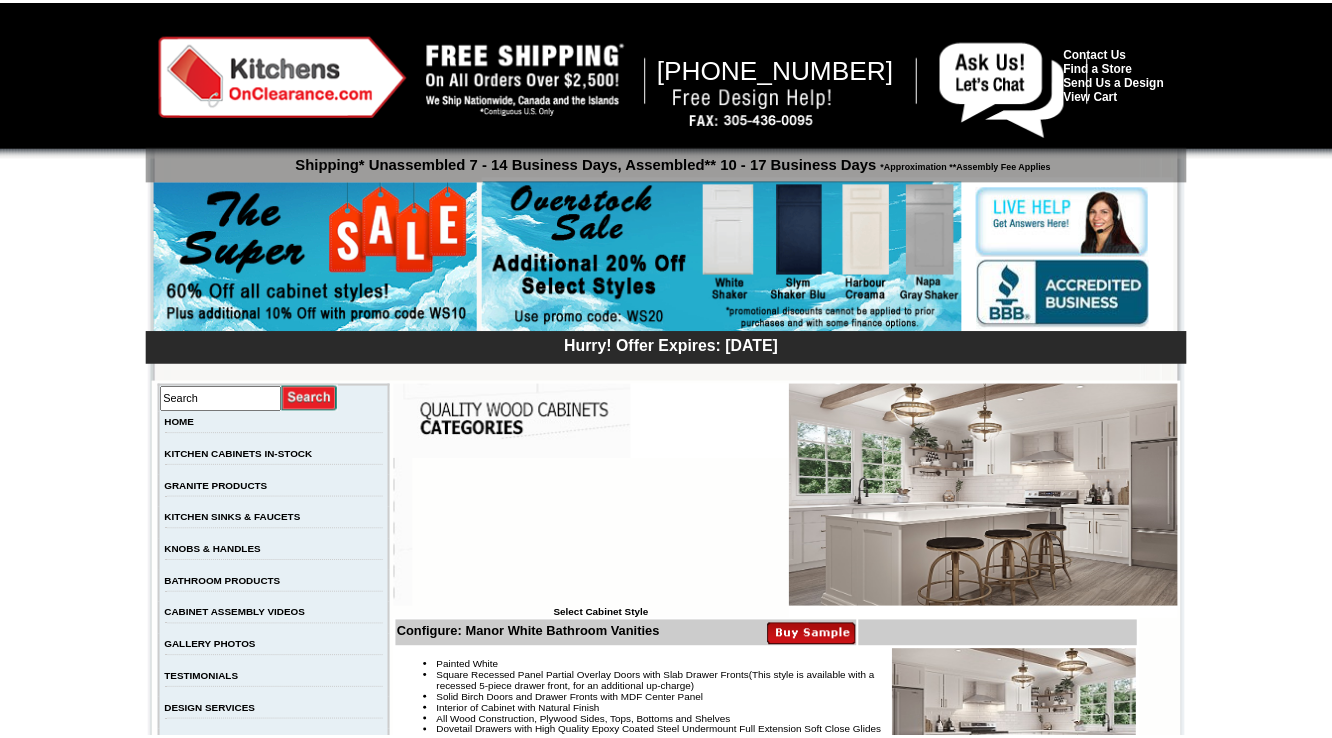 scroll, scrollTop: 5555, scrollLeft: 0, axis: vertical 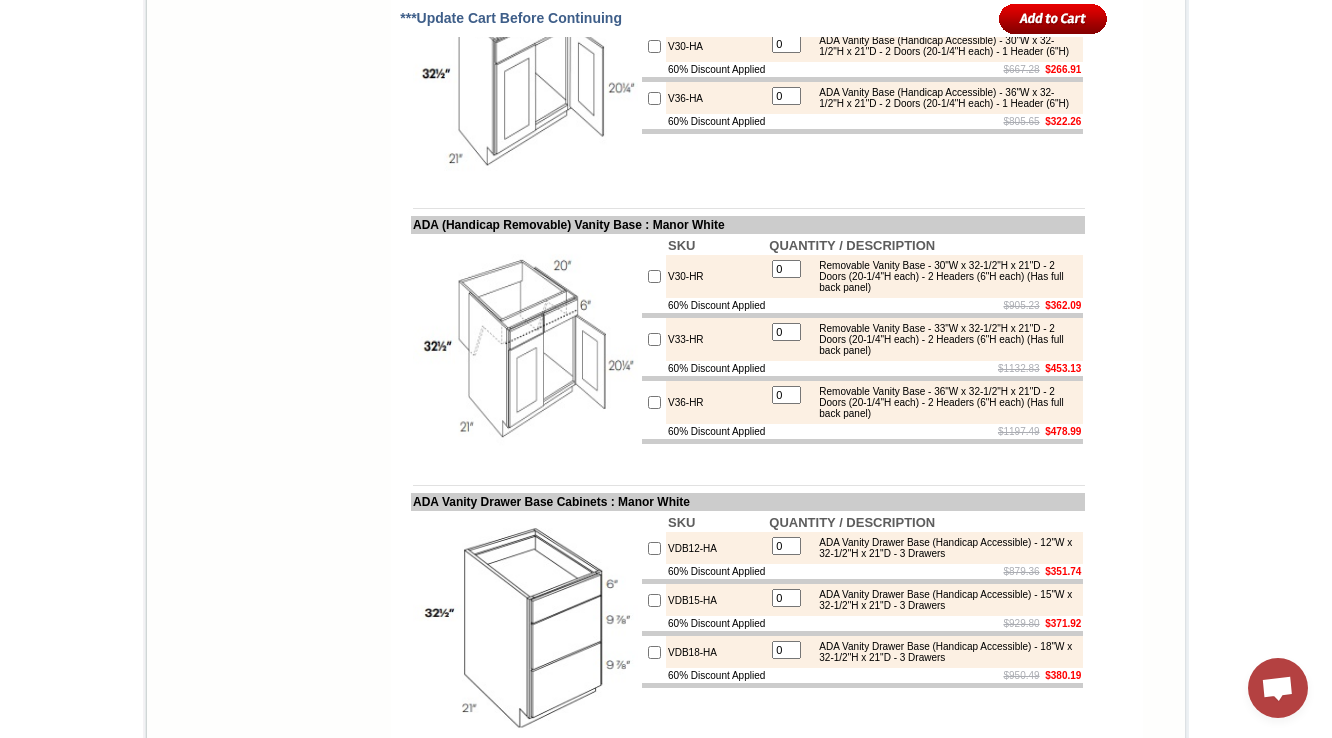 drag, startPoint x: 624, startPoint y: 198, endPoint x: 390, endPoint y: 200, distance: 234.00854 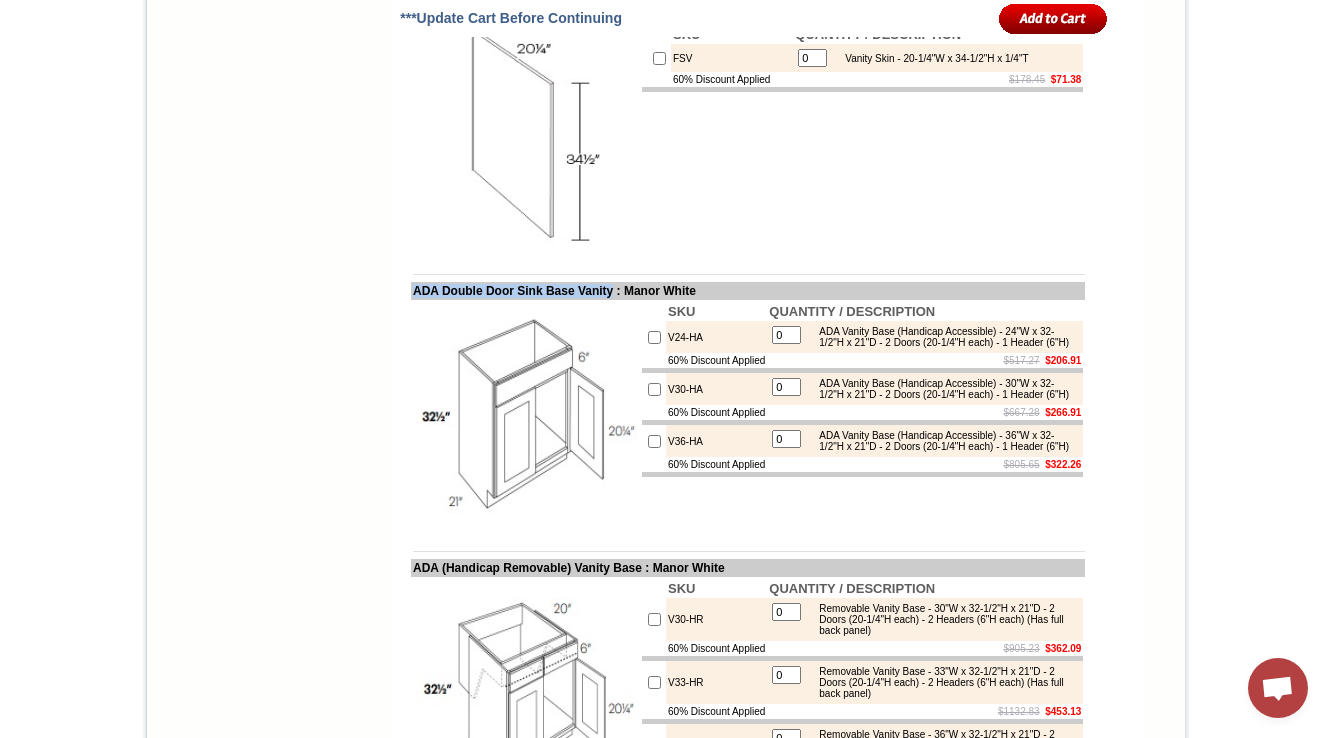 scroll, scrollTop: 5395, scrollLeft: 0, axis: vertical 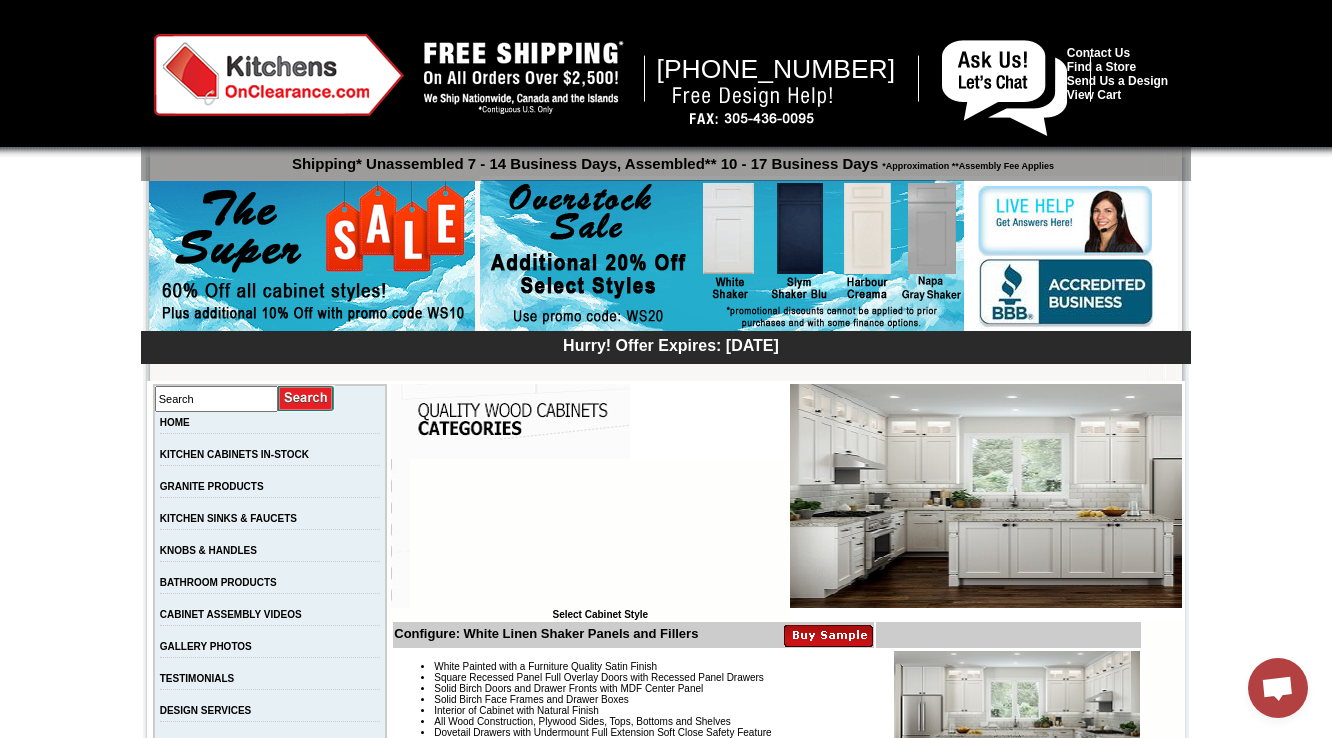 click on "***Update Cart Before Continuing
Wall/Base Fillers : White Linen Shaker
SKU
QUANTITY / DESCRIPTION
F330
0 Wall/Base Filler - 3"W x 30"H x 3/4"T (Fillers finished on all 4 sides)
60% Discount Applied
$66.60    $26.64
F342
0 Wall/Base Filler - 3"W x 42"H x 3/4"T (Fillers finished on all 4 sides)
60% Discount Applied
$87.09    F630" at bounding box center [766, 3495] 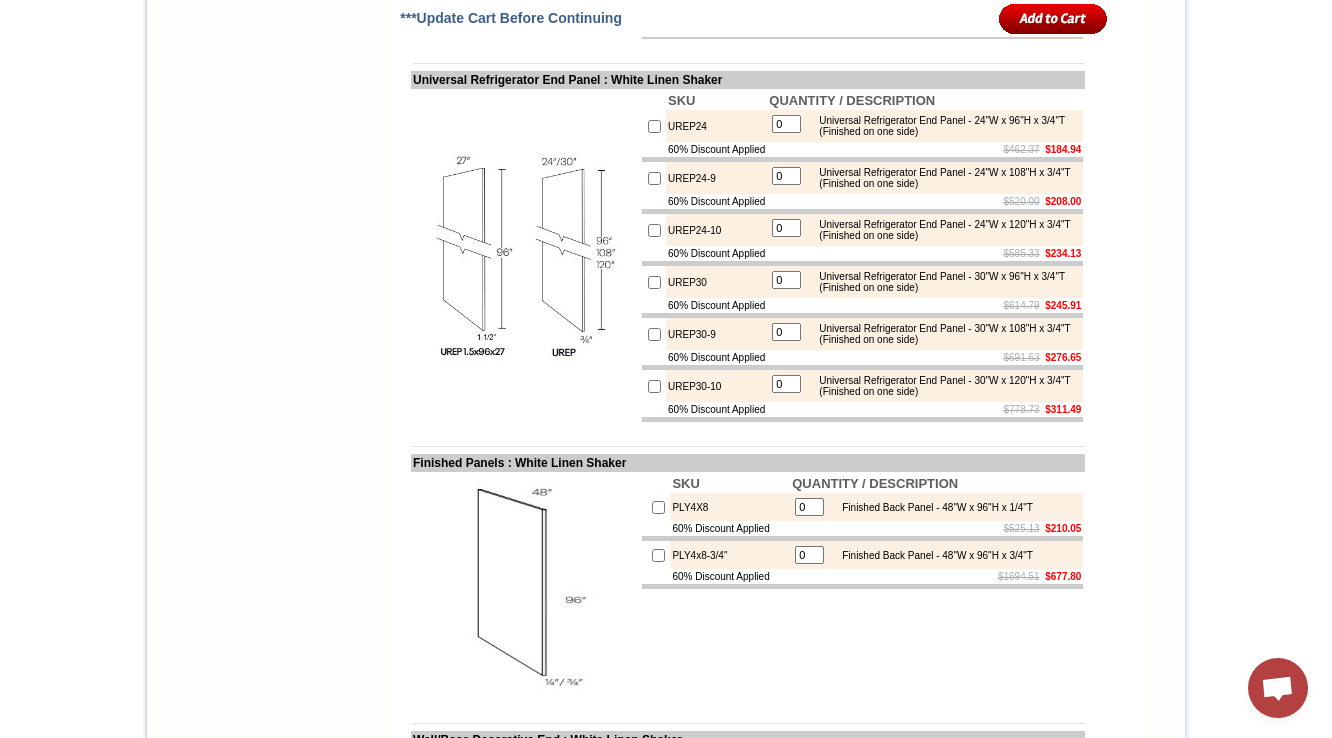 scroll, scrollTop: 0, scrollLeft: 0, axis: both 